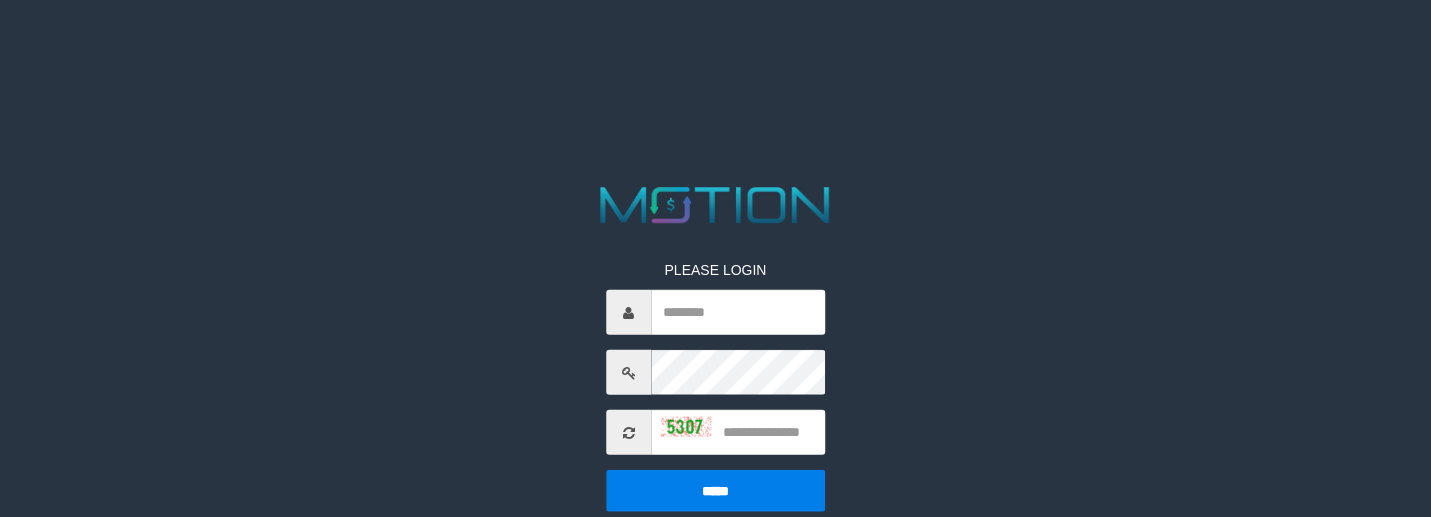 scroll, scrollTop: 0, scrollLeft: 0, axis: both 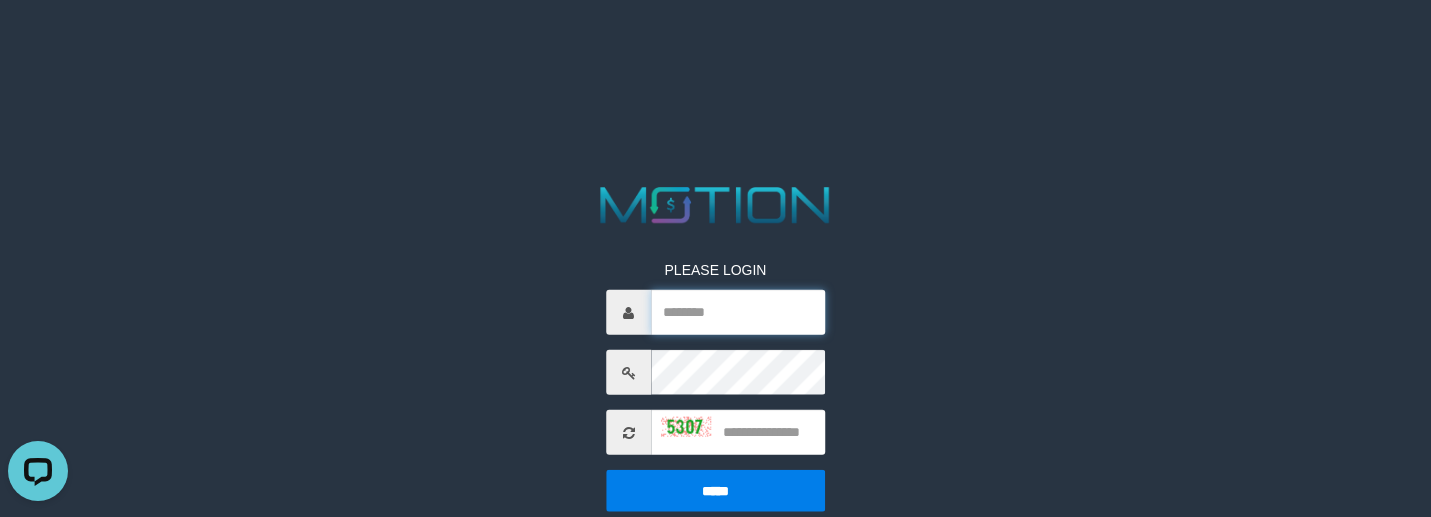 type on "**********" 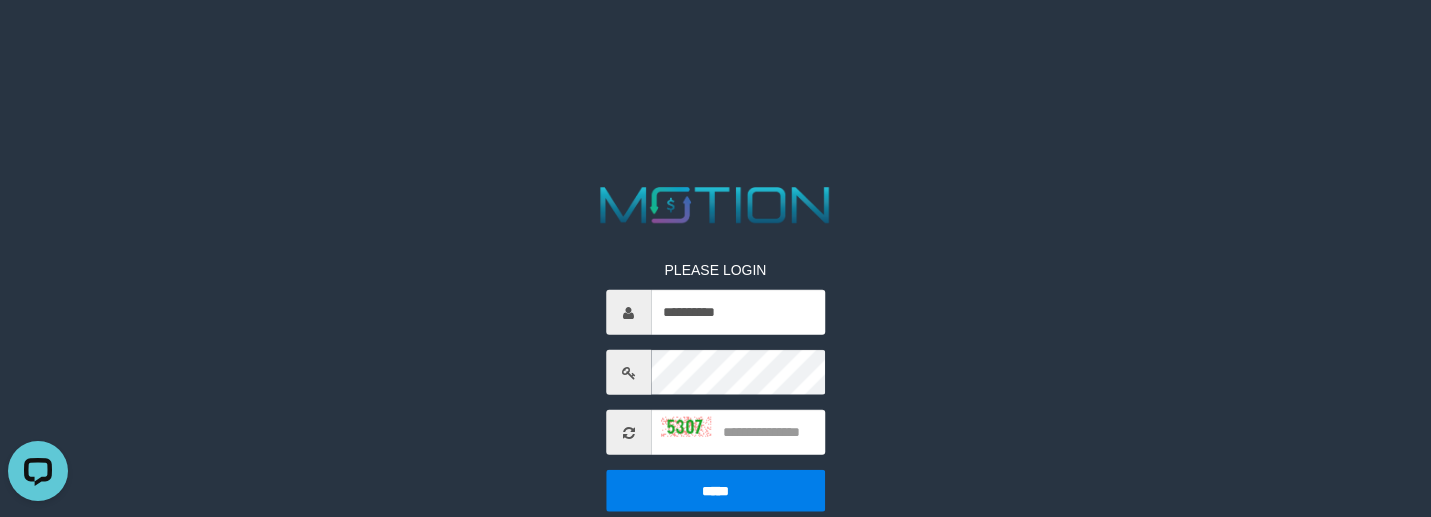 click on "PLEASE LOGIN
[PASSWORD]
[PASSWORD]
code © 2012-2018 dwg" at bounding box center [715, 25] 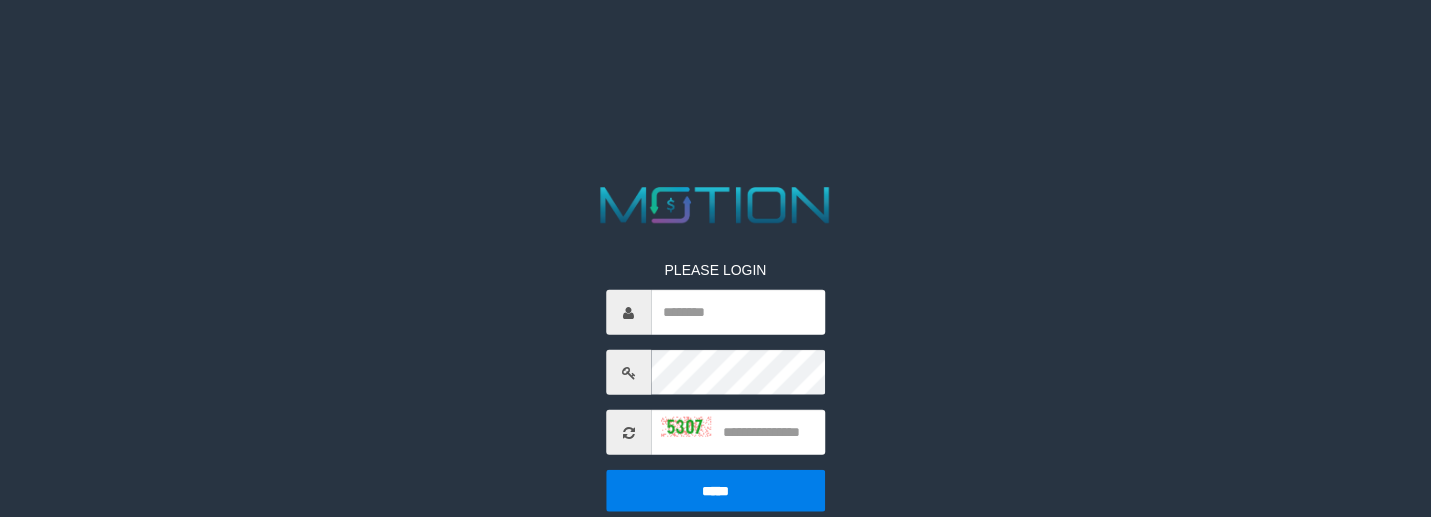 scroll, scrollTop: 0, scrollLeft: 0, axis: both 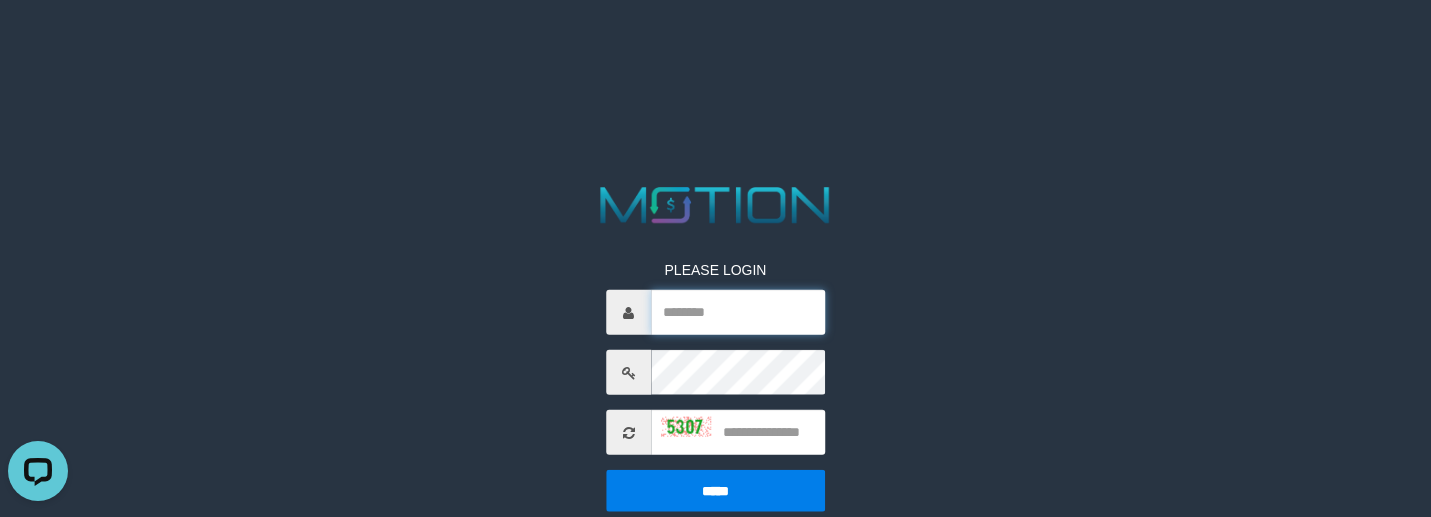 type on "**********" 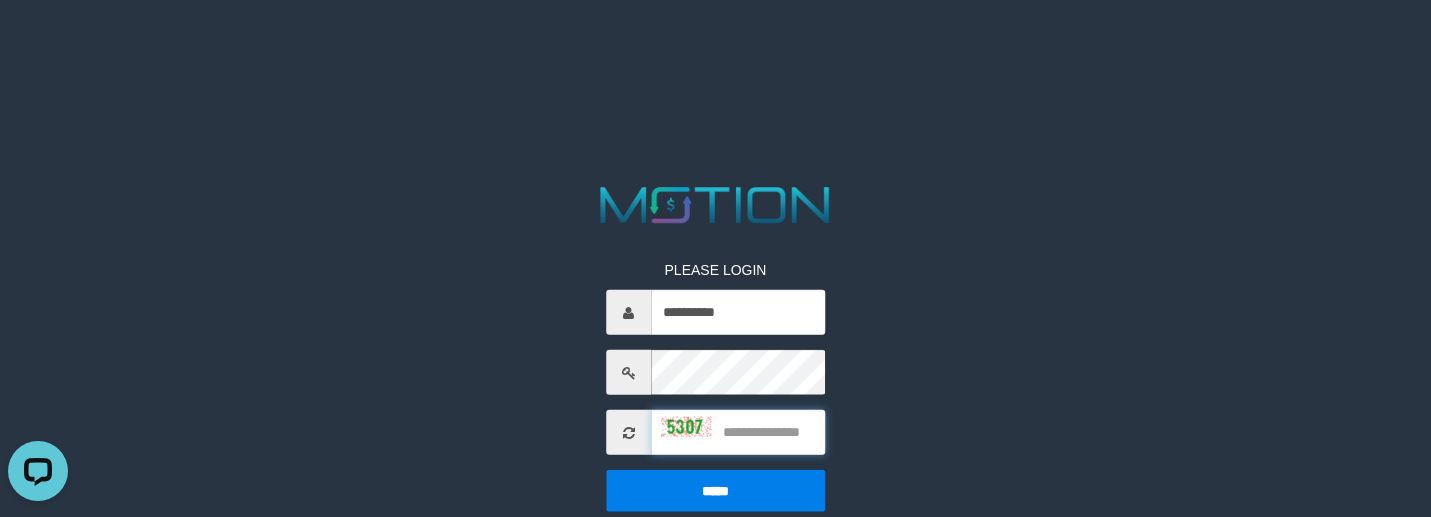 click at bounding box center (738, 432) 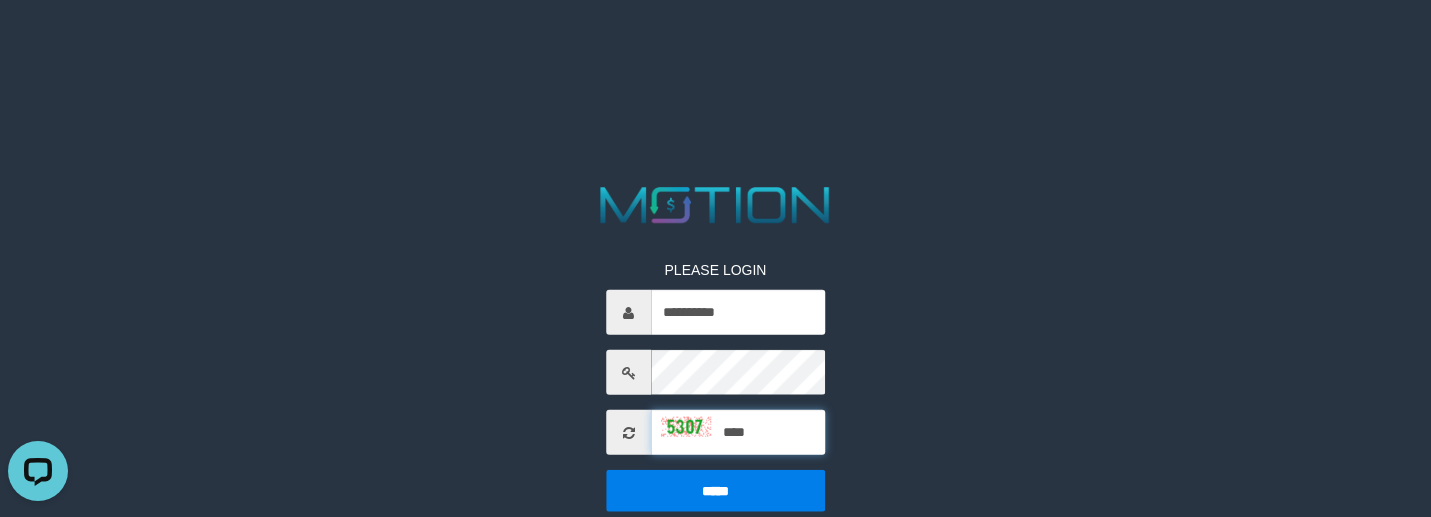 type on "****" 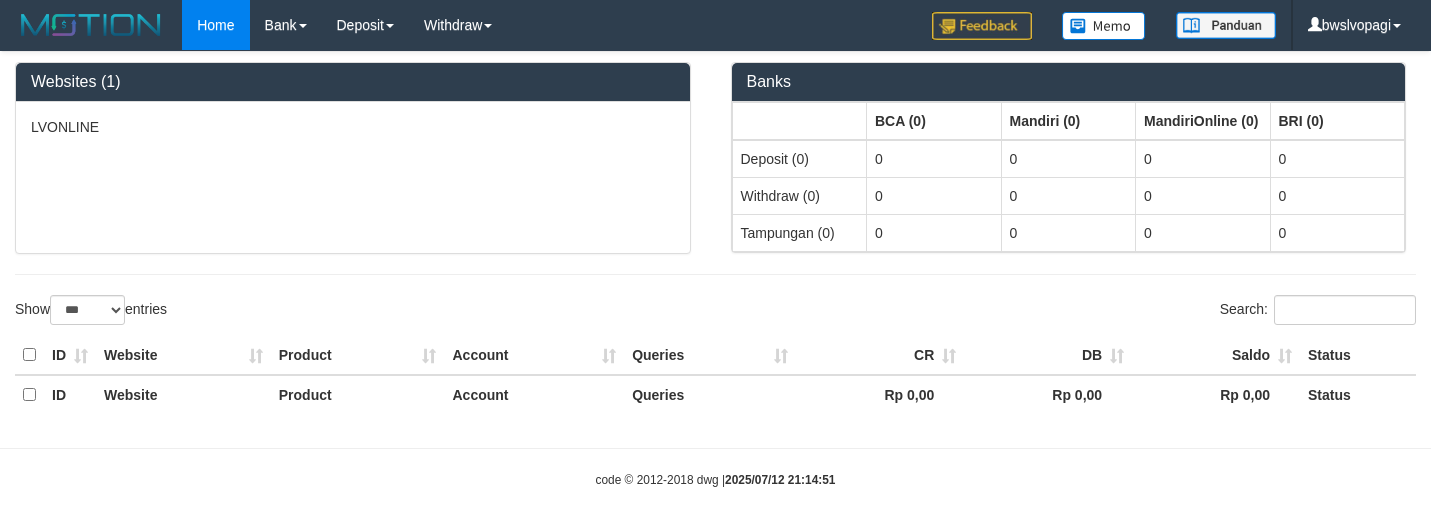 select on "***" 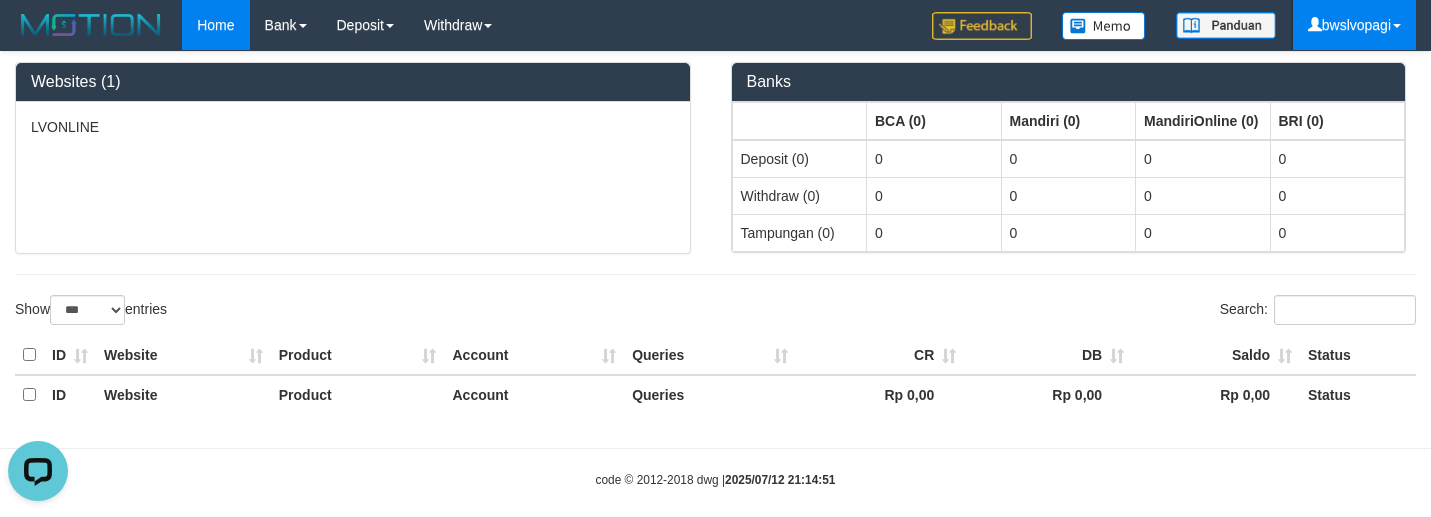 scroll, scrollTop: 0, scrollLeft: 0, axis: both 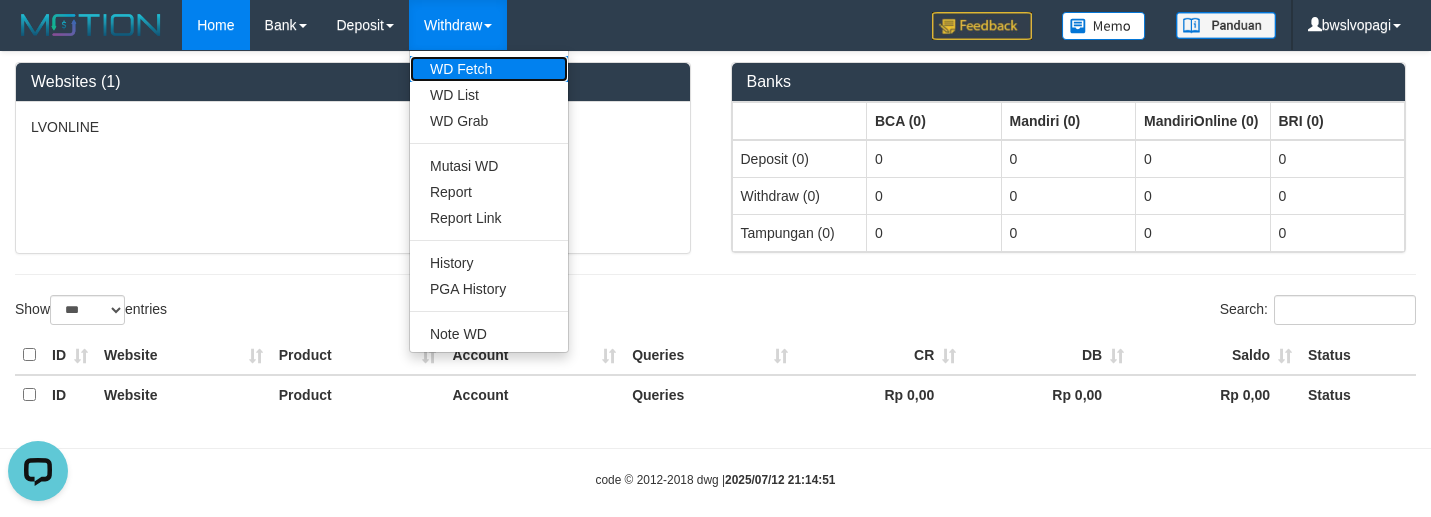 click on "WD Fetch" at bounding box center [489, 69] 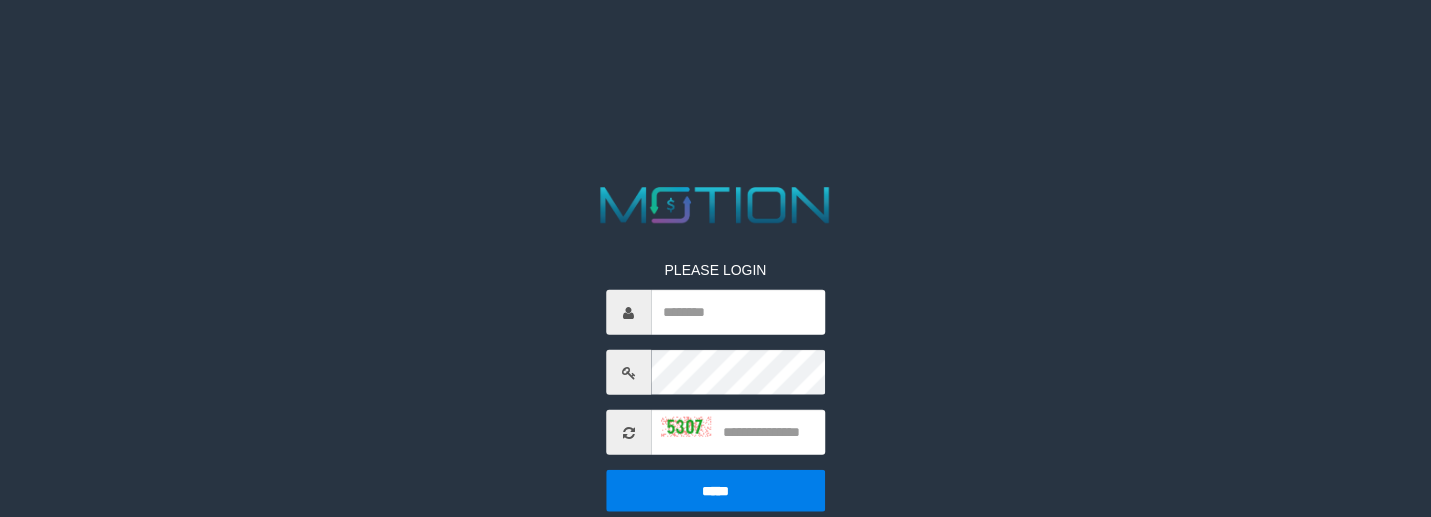 scroll, scrollTop: 0, scrollLeft: 0, axis: both 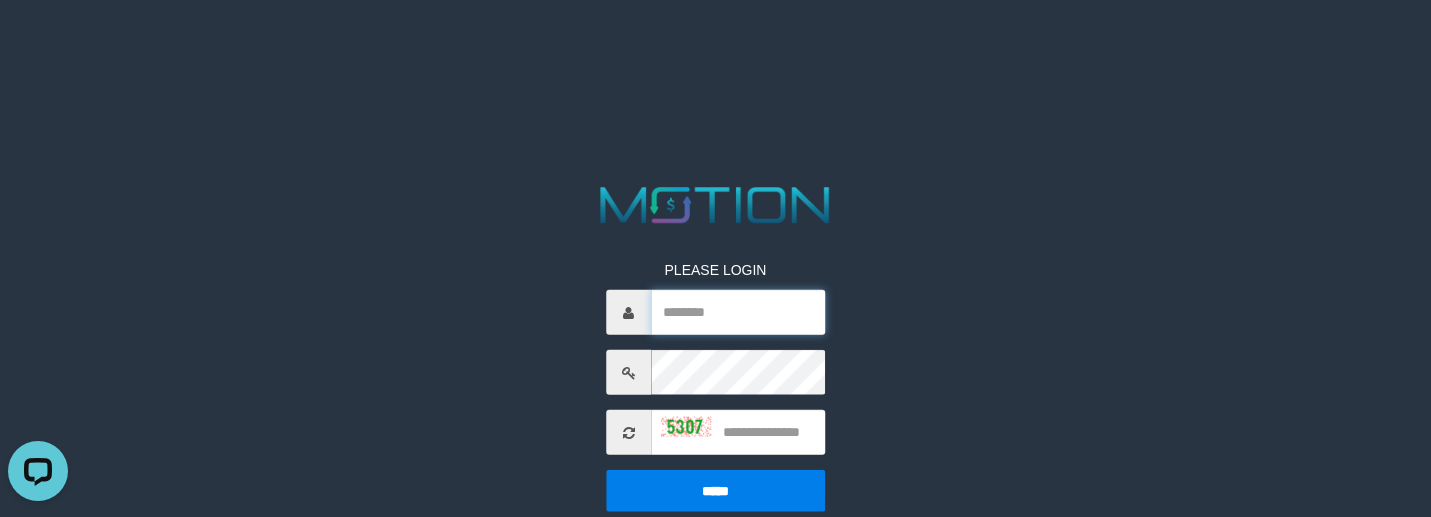 type on "**********" 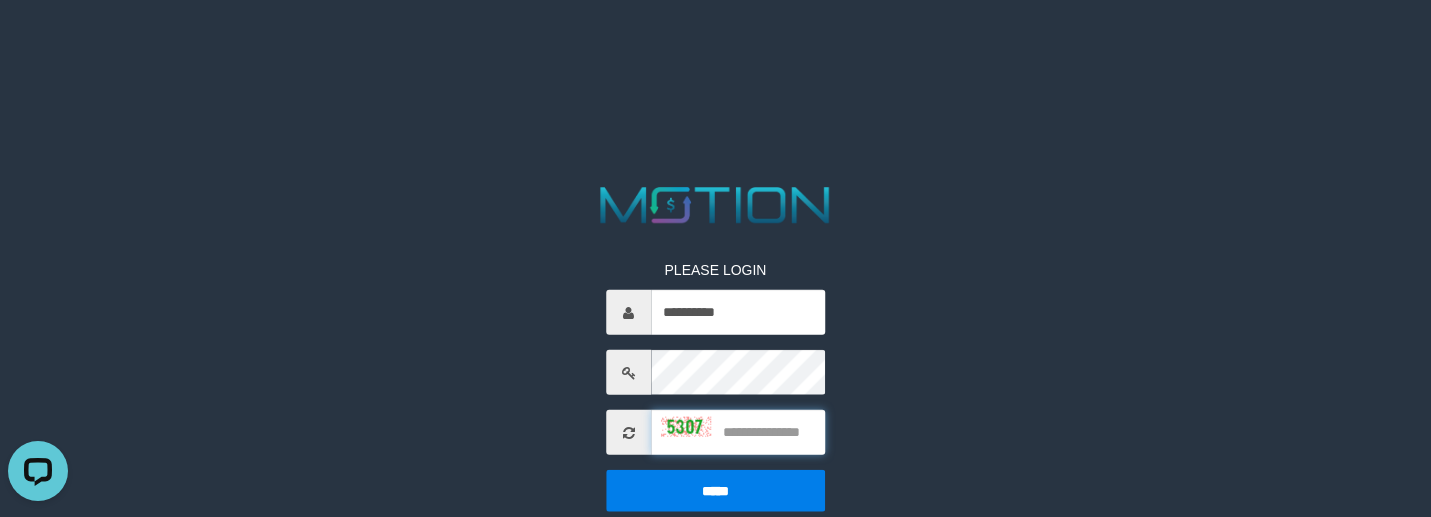 click at bounding box center [738, 432] 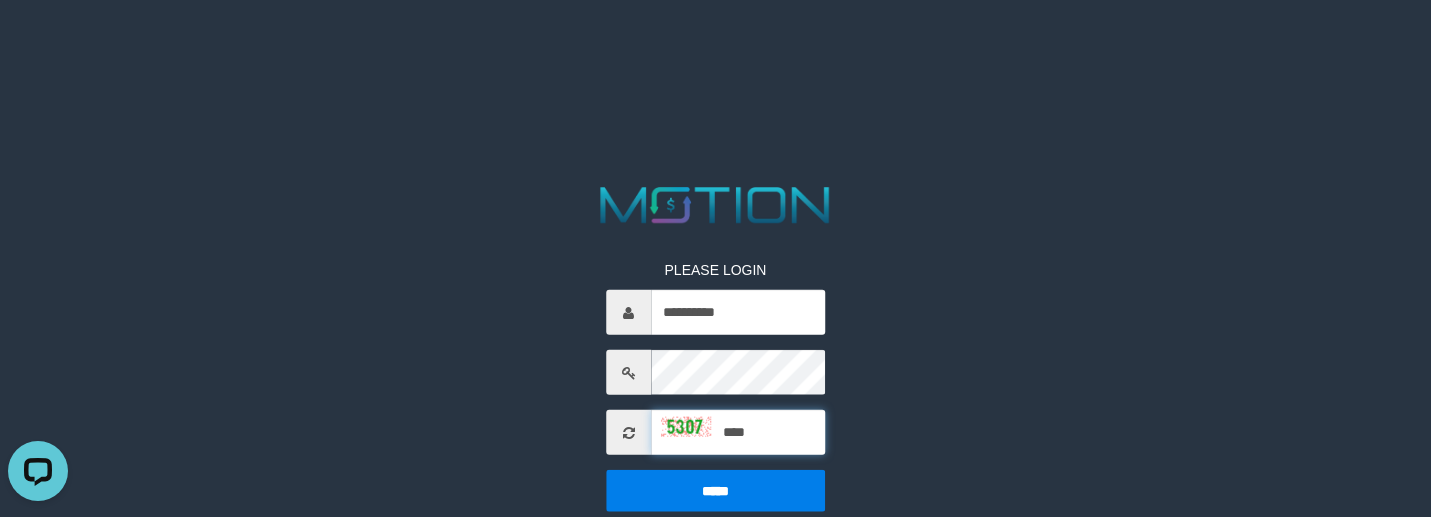 type on "****" 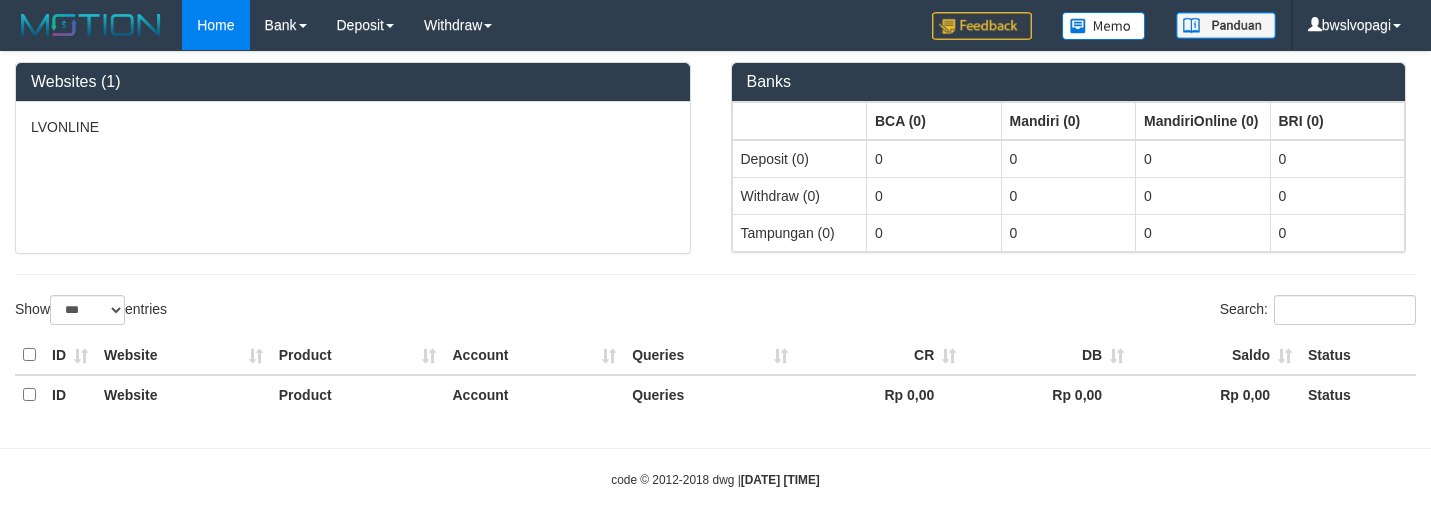 select on "***" 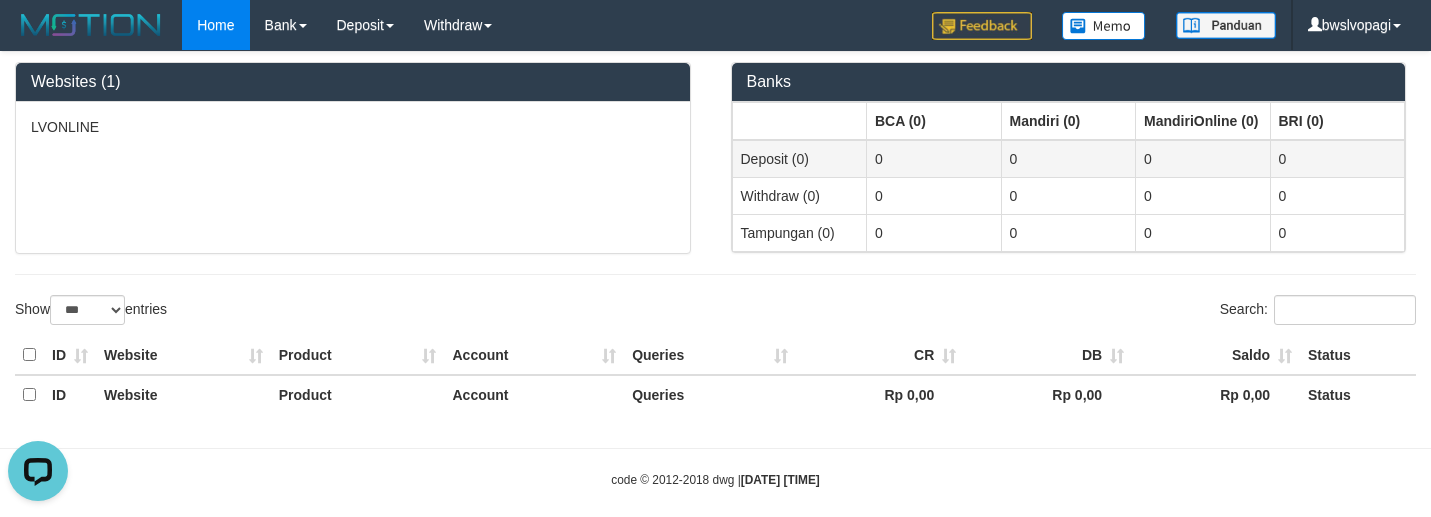 scroll, scrollTop: 0, scrollLeft: 0, axis: both 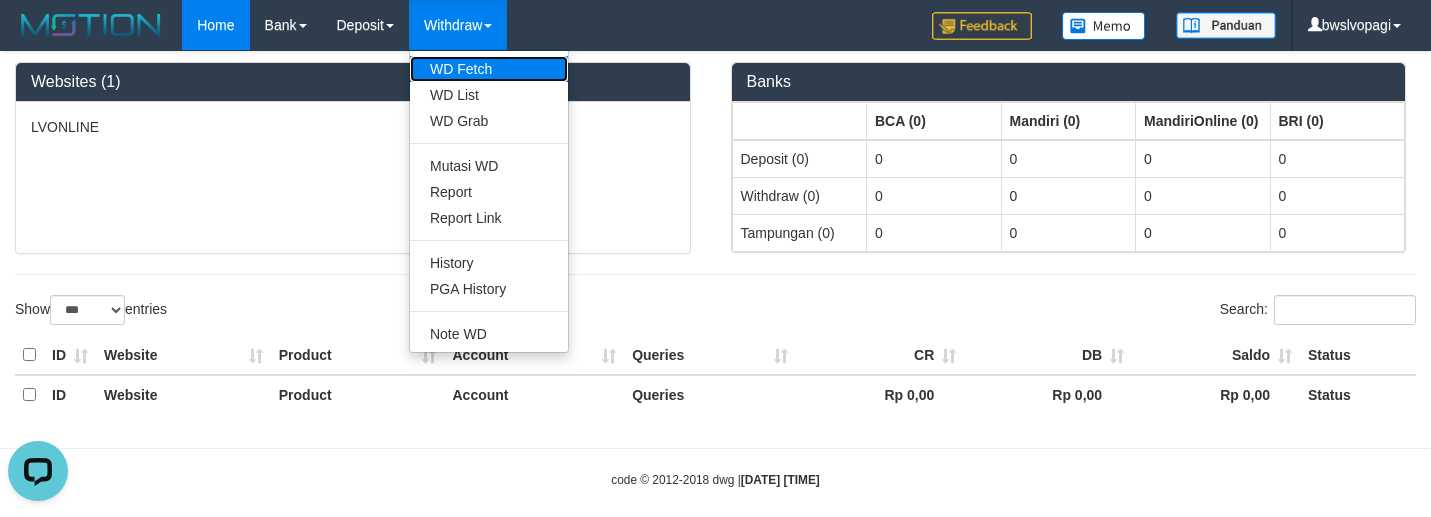 click on "WD Fetch" at bounding box center (489, 69) 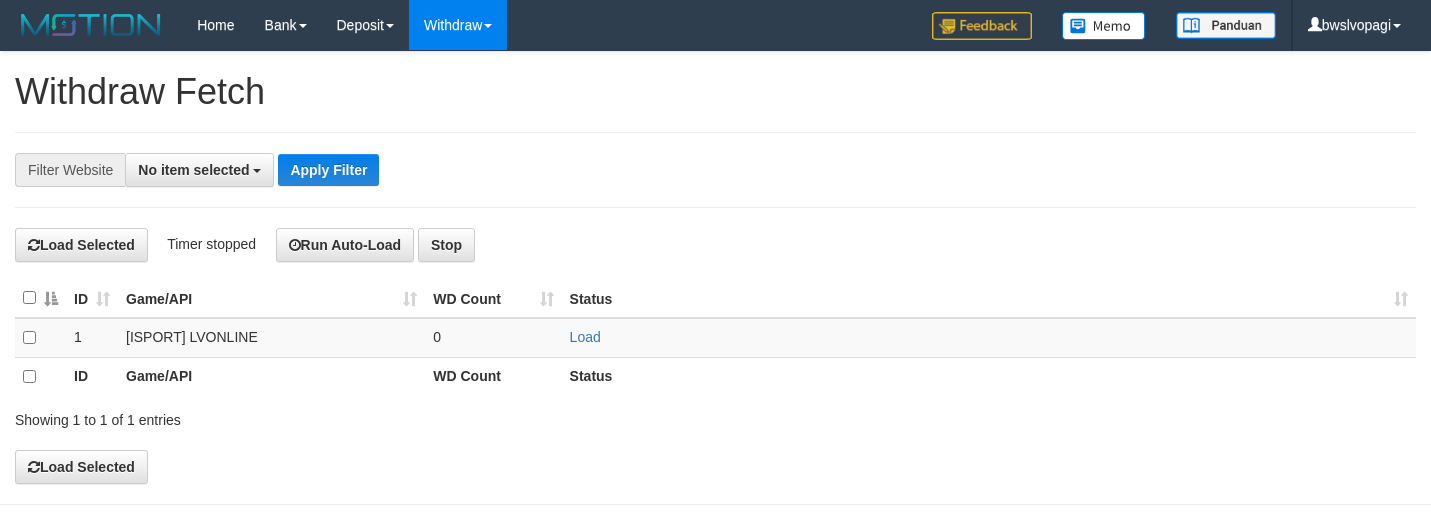 select 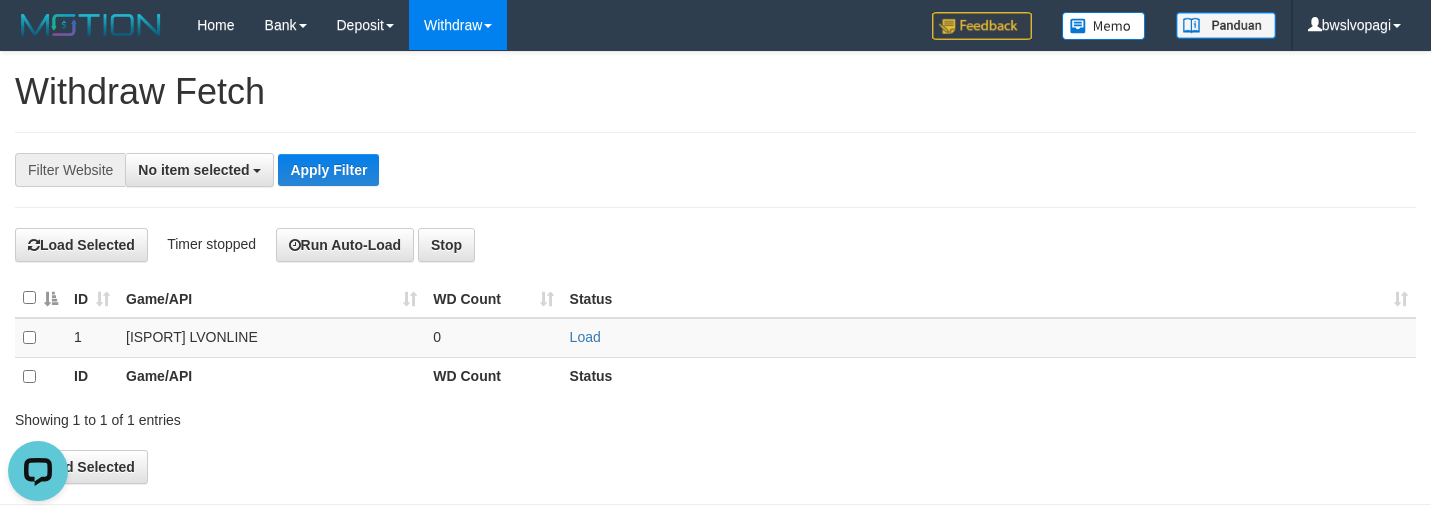 scroll, scrollTop: 0, scrollLeft: 0, axis: both 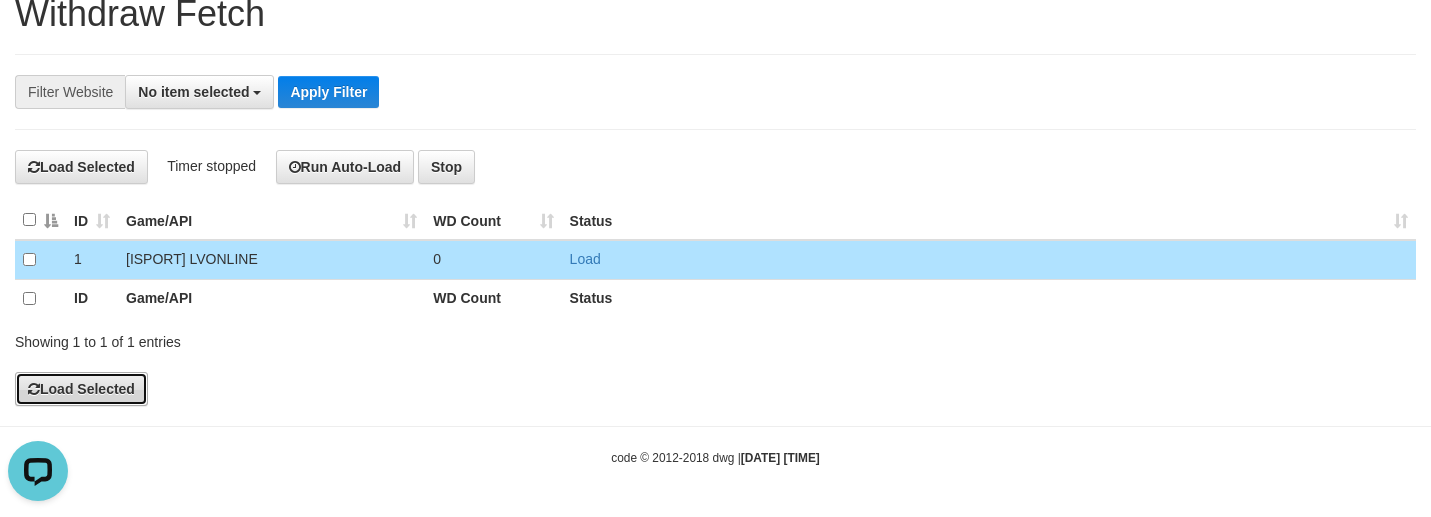 click on "Load Selected" at bounding box center (81, 389) 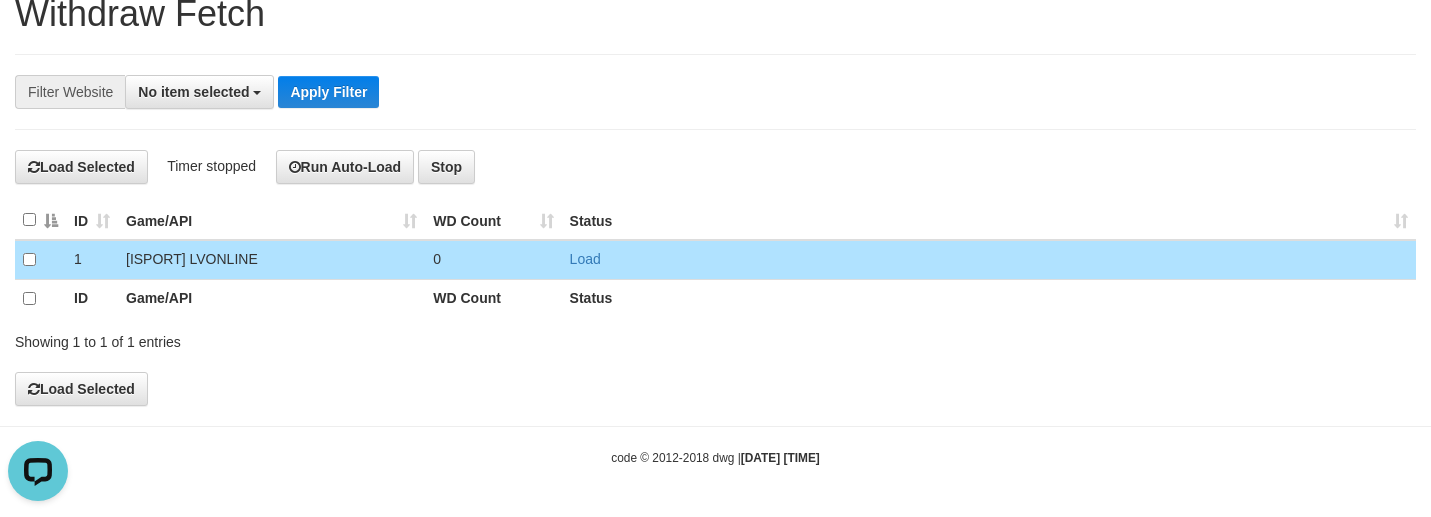 drag, startPoint x: 929, startPoint y: 74, endPoint x: 941, endPoint y: 76, distance: 12.165525 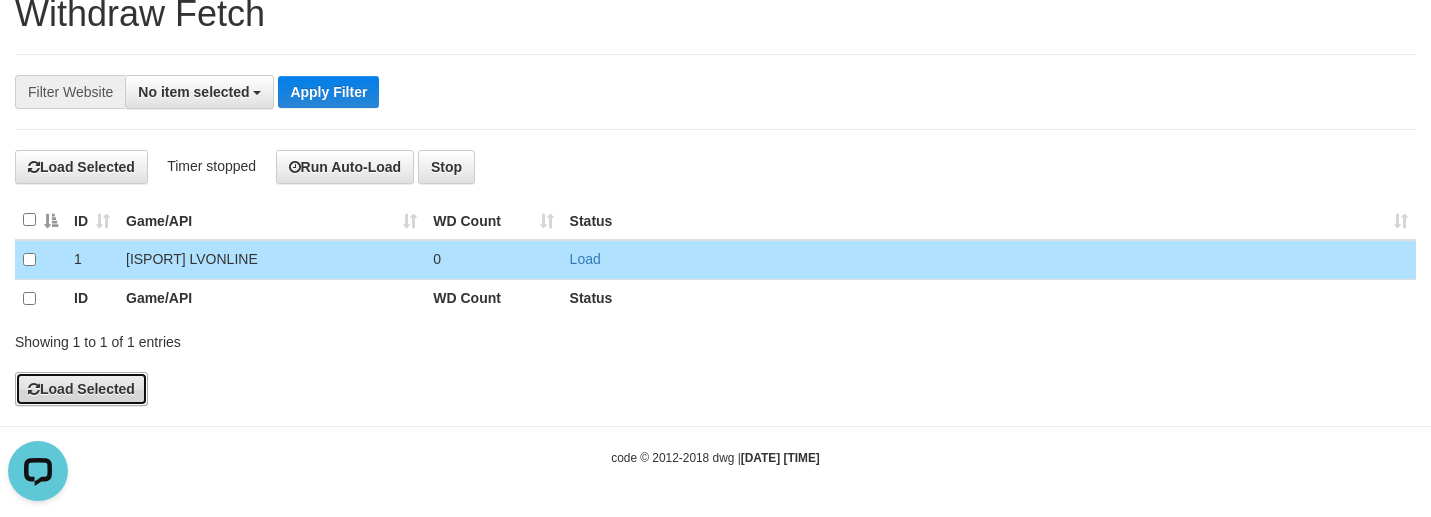 click on "Load Selected" at bounding box center (81, 389) 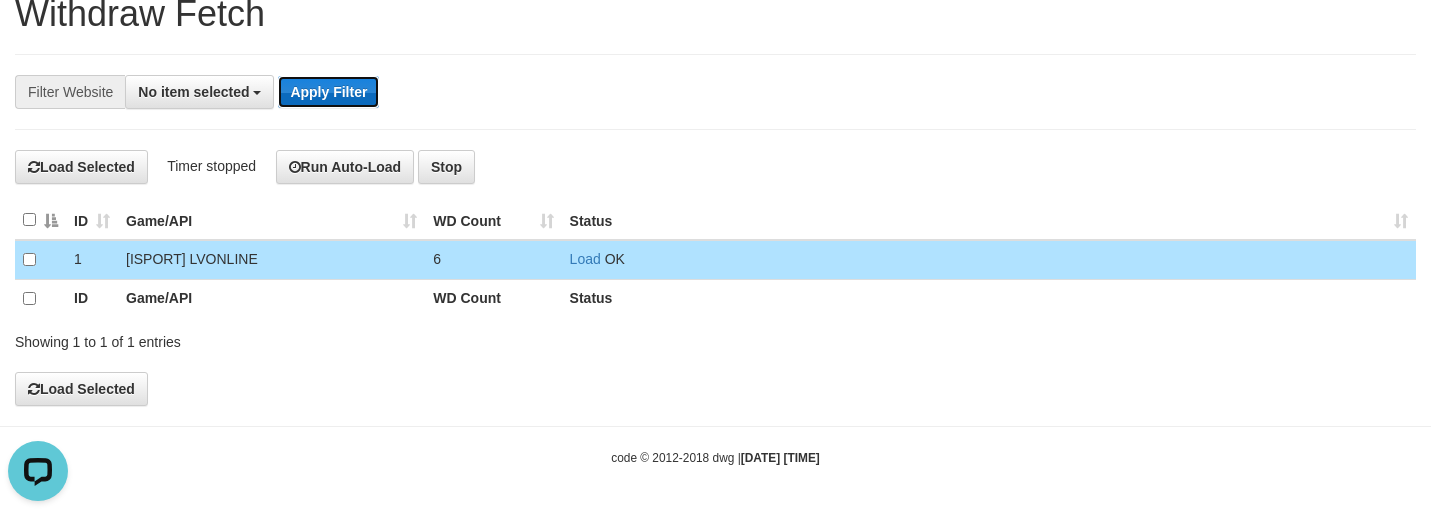 click on "Apply Filter" at bounding box center (328, 92) 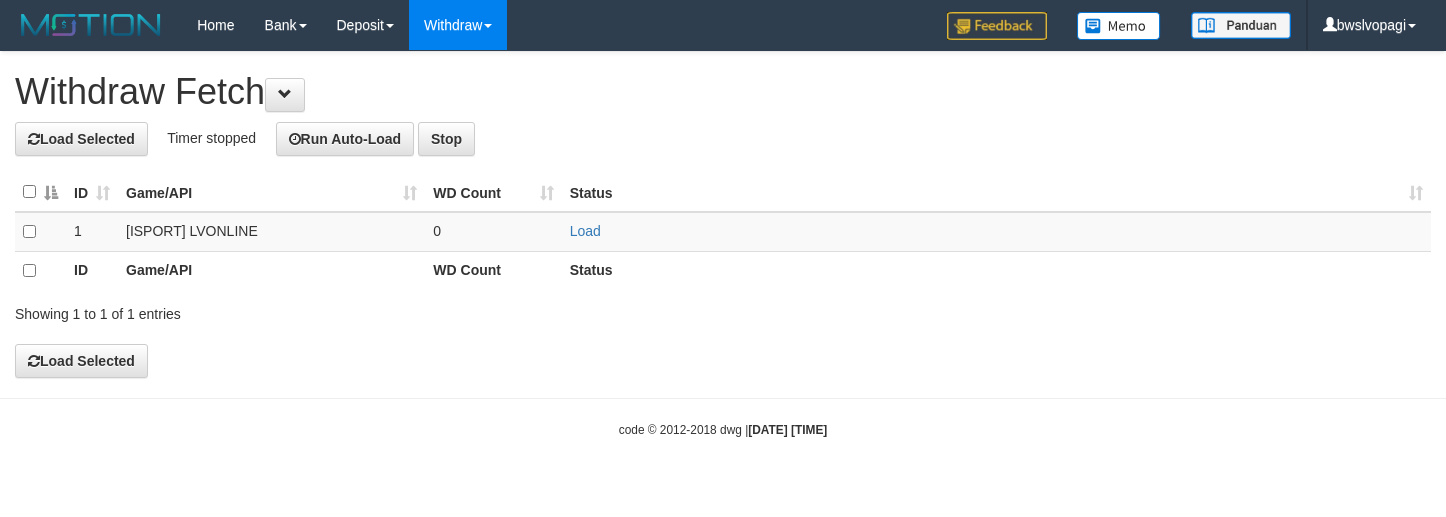 scroll, scrollTop: 0, scrollLeft: 0, axis: both 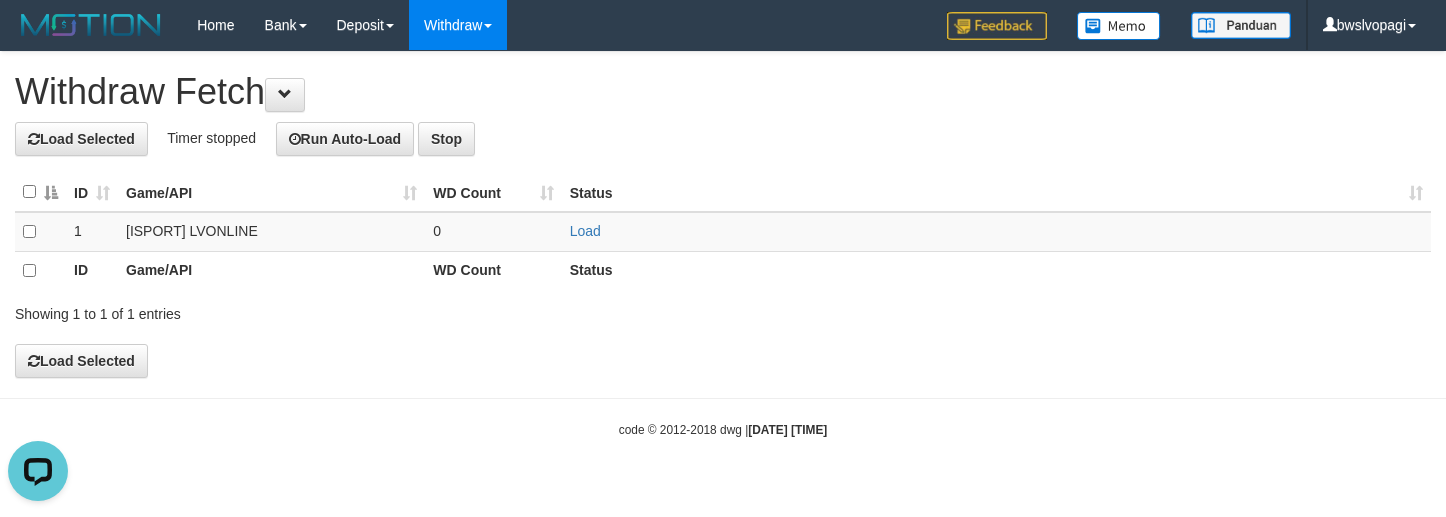 click at bounding box center (40, 192) 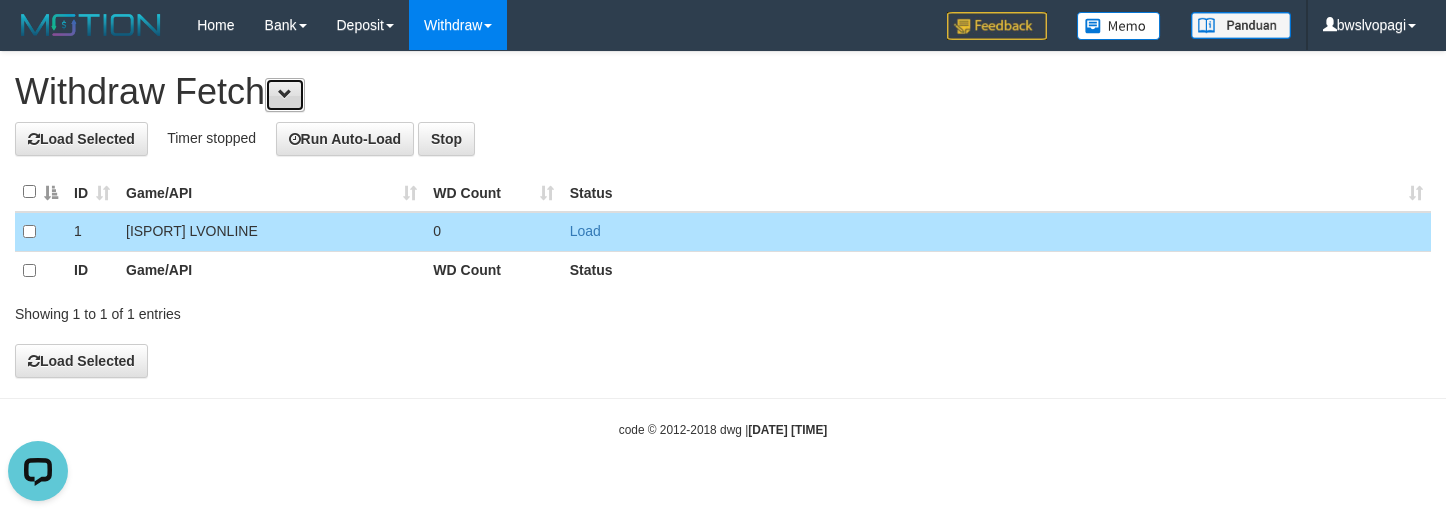 click at bounding box center [285, 94] 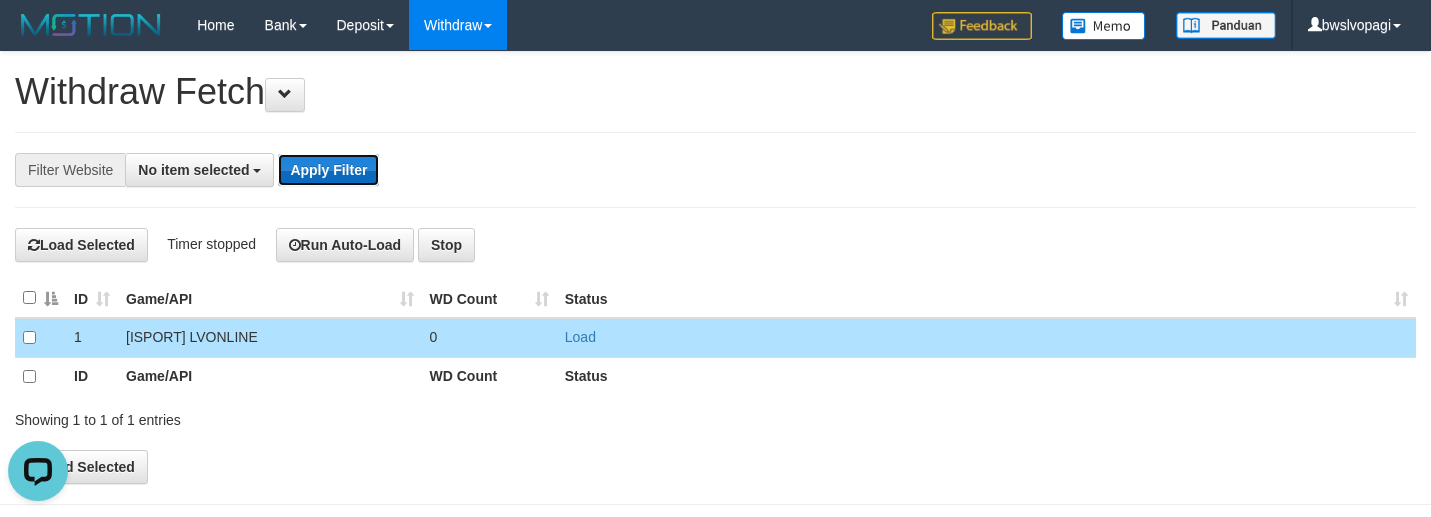click on "Apply Filter" at bounding box center (328, 170) 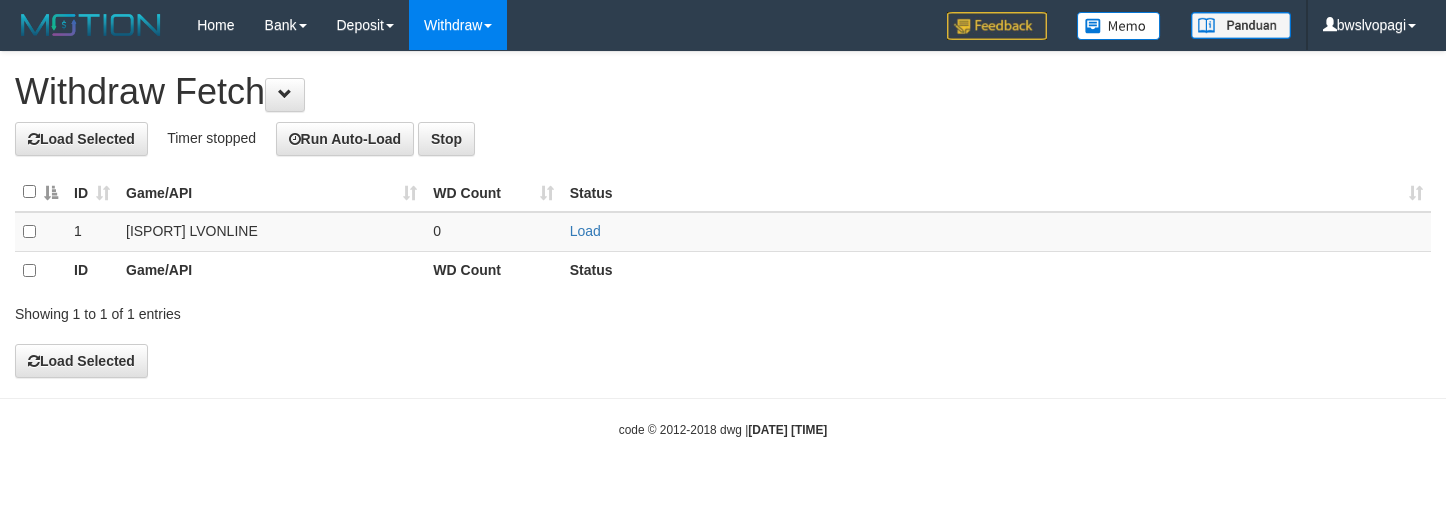 scroll, scrollTop: 0, scrollLeft: 0, axis: both 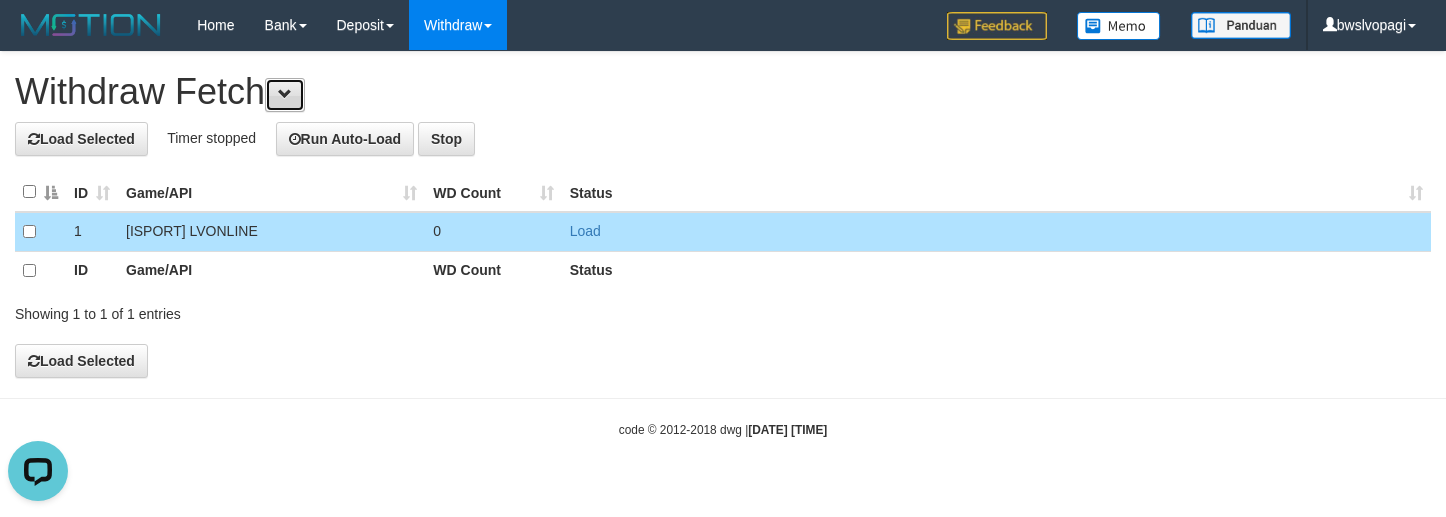 click at bounding box center (285, 94) 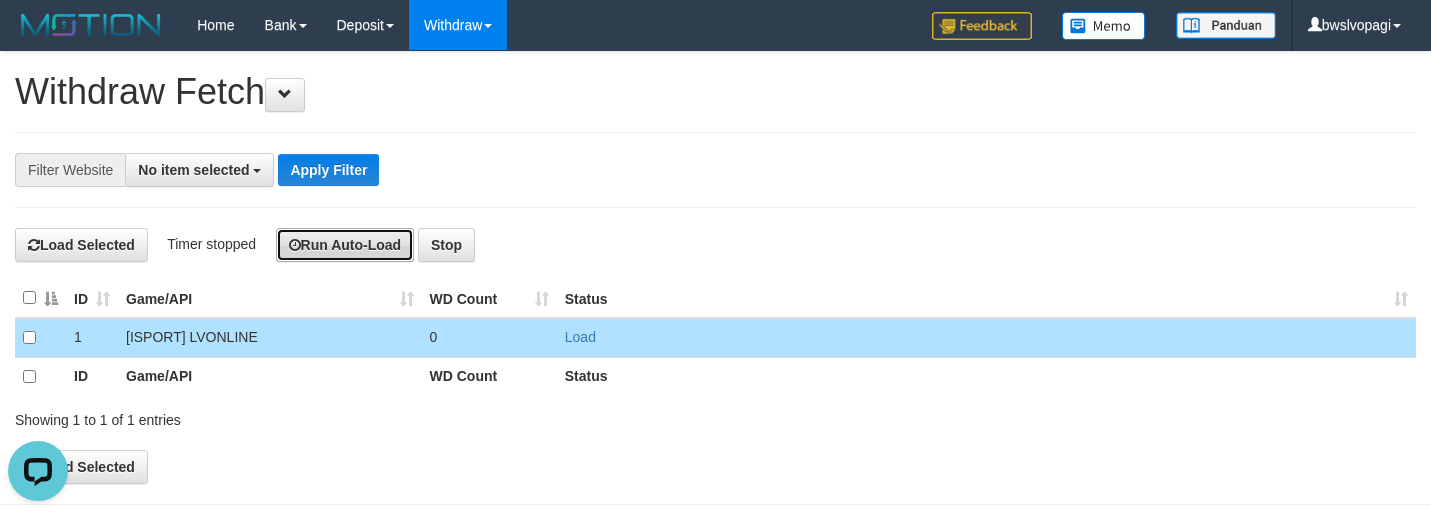 click on "Run Auto-Load" at bounding box center [345, 245] 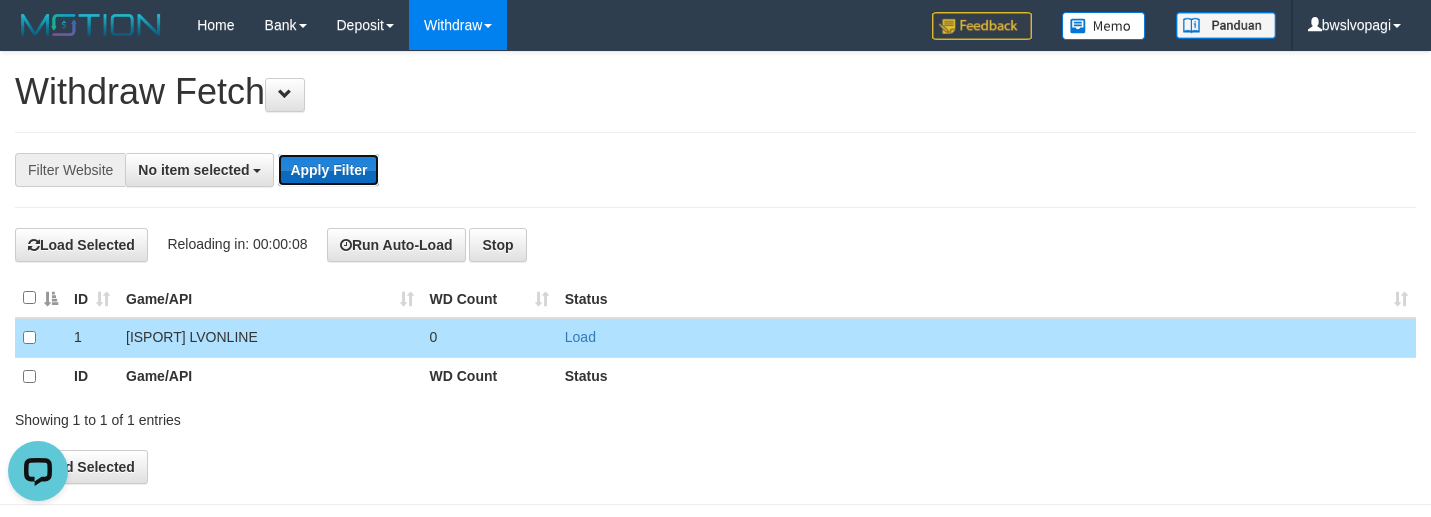 click on "Apply Filter" at bounding box center (328, 170) 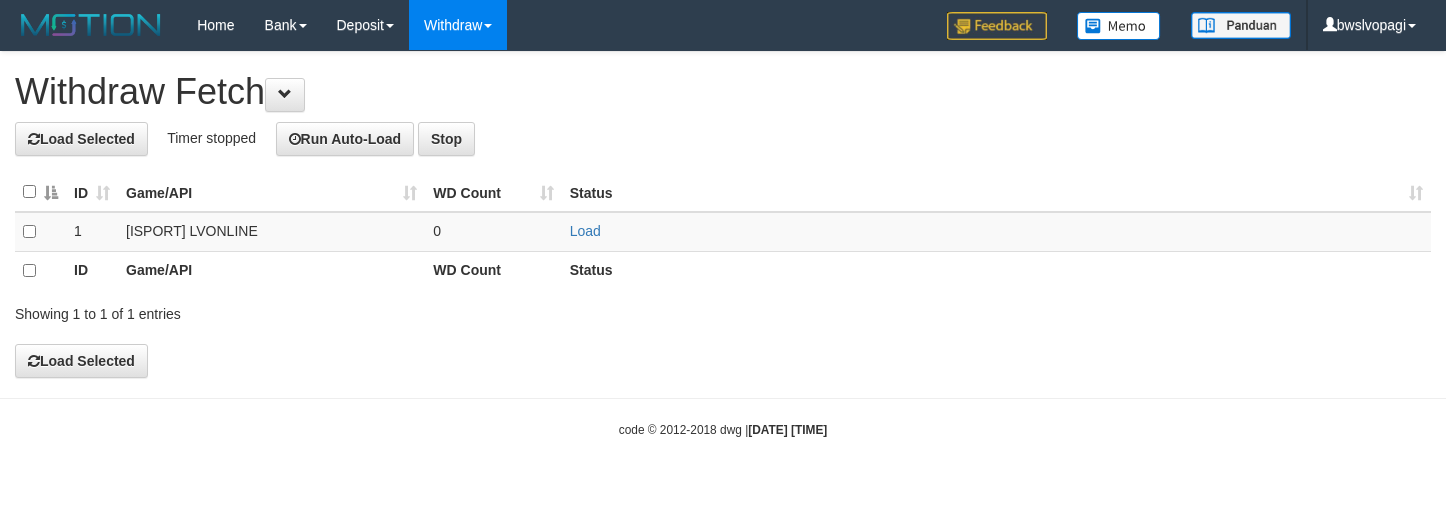 scroll, scrollTop: 0, scrollLeft: 0, axis: both 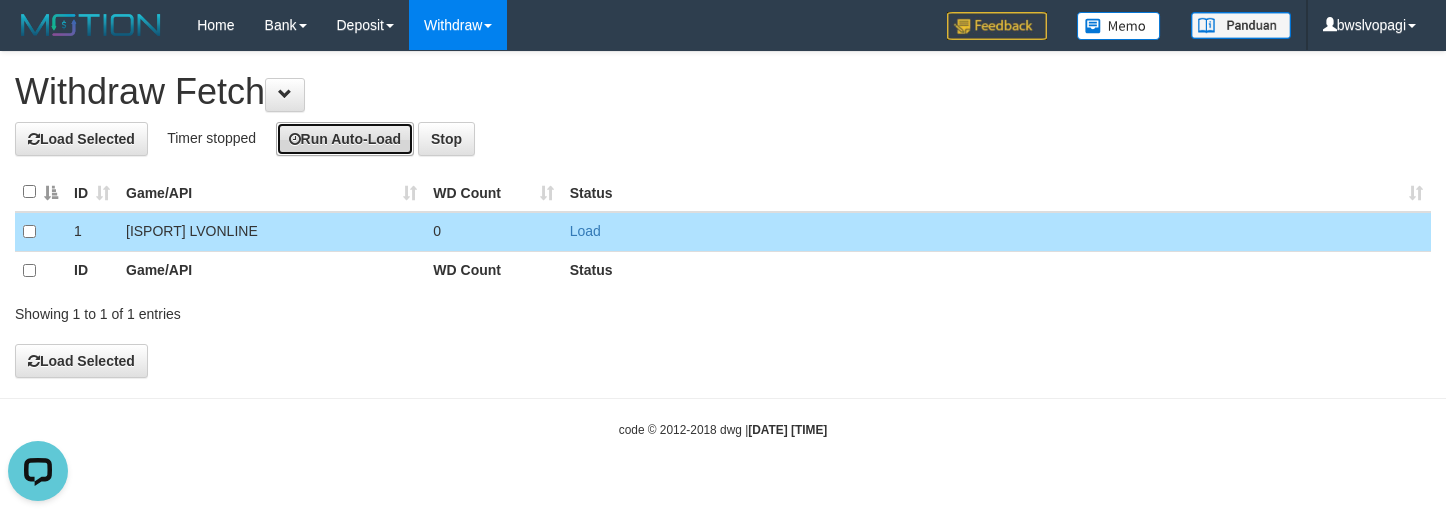 click on "Run Auto-Load" at bounding box center (345, 139) 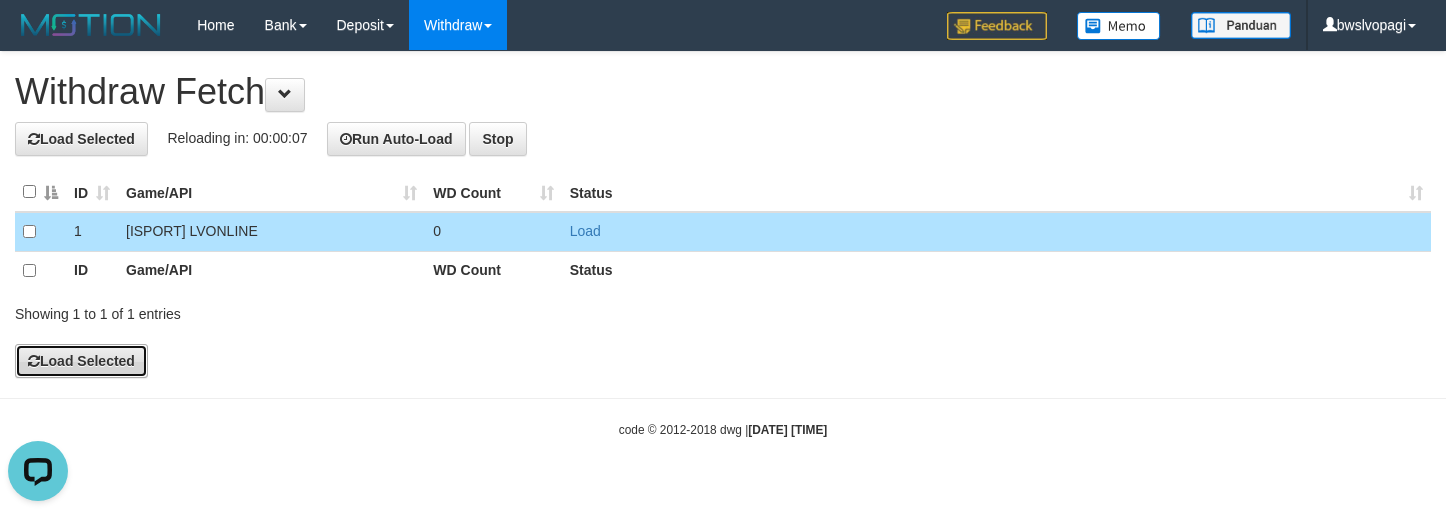 click on "Load Selected" at bounding box center (81, 361) 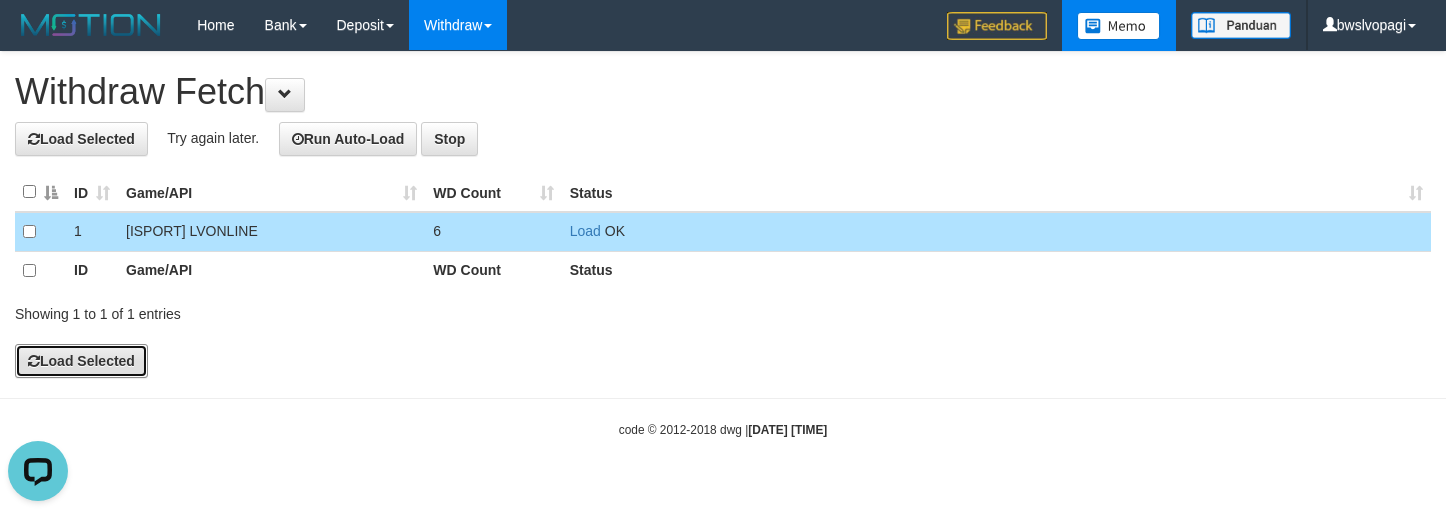 type 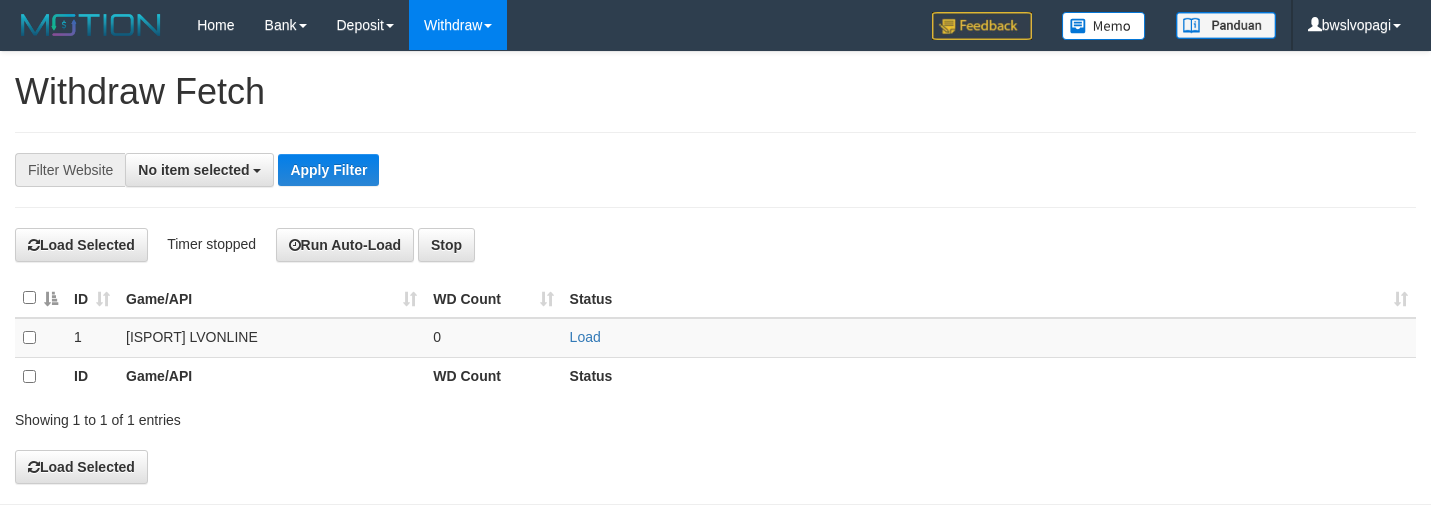 select 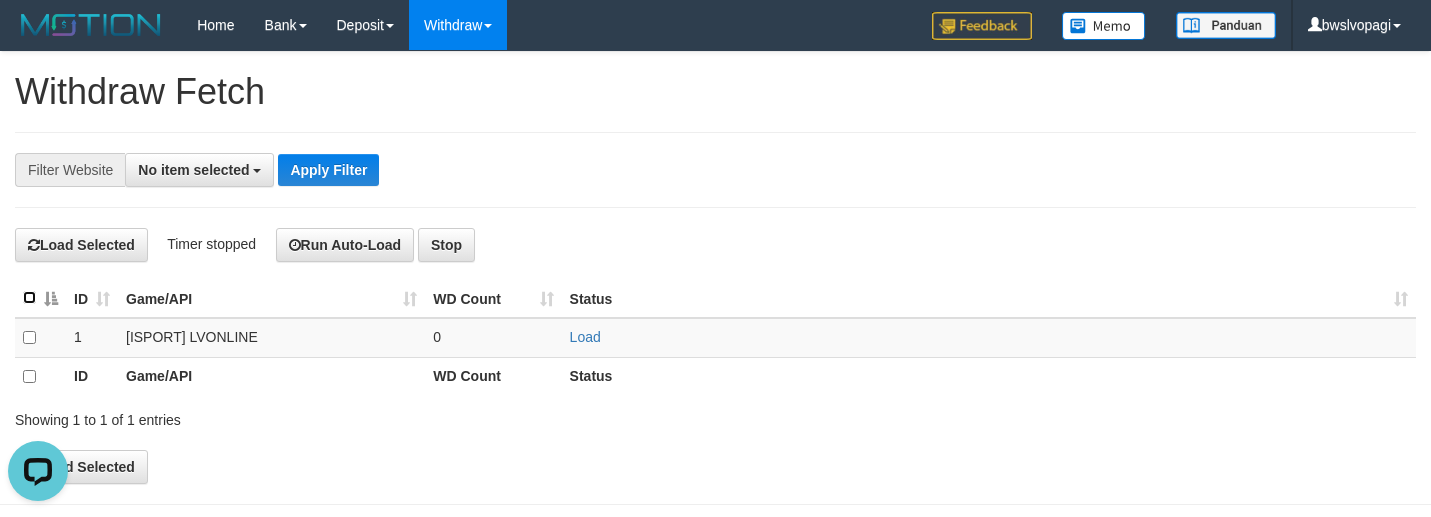 scroll, scrollTop: 0, scrollLeft: 0, axis: both 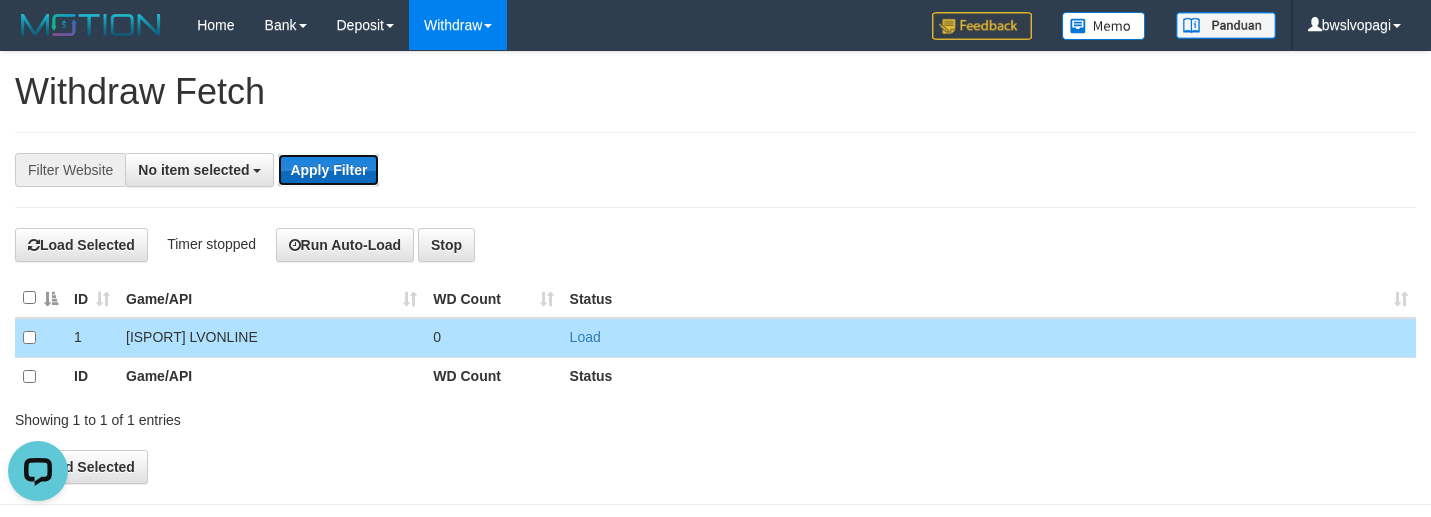 click on "Apply Filter" at bounding box center (328, 170) 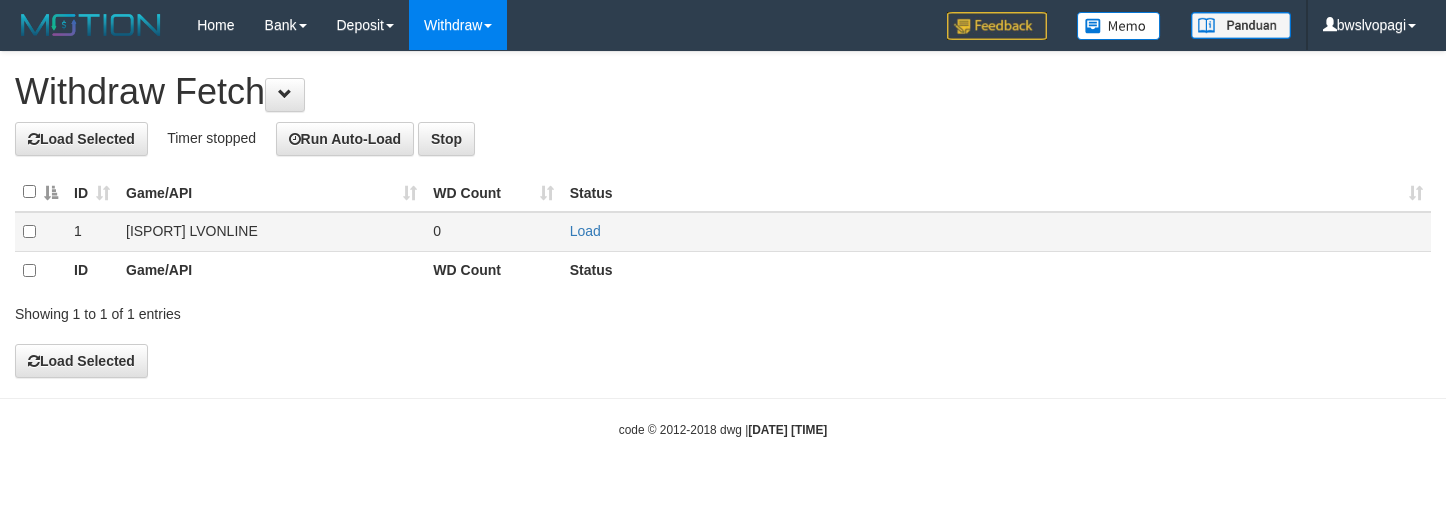scroll, scrollTop: 0, scrollLeft: 0, axis: both 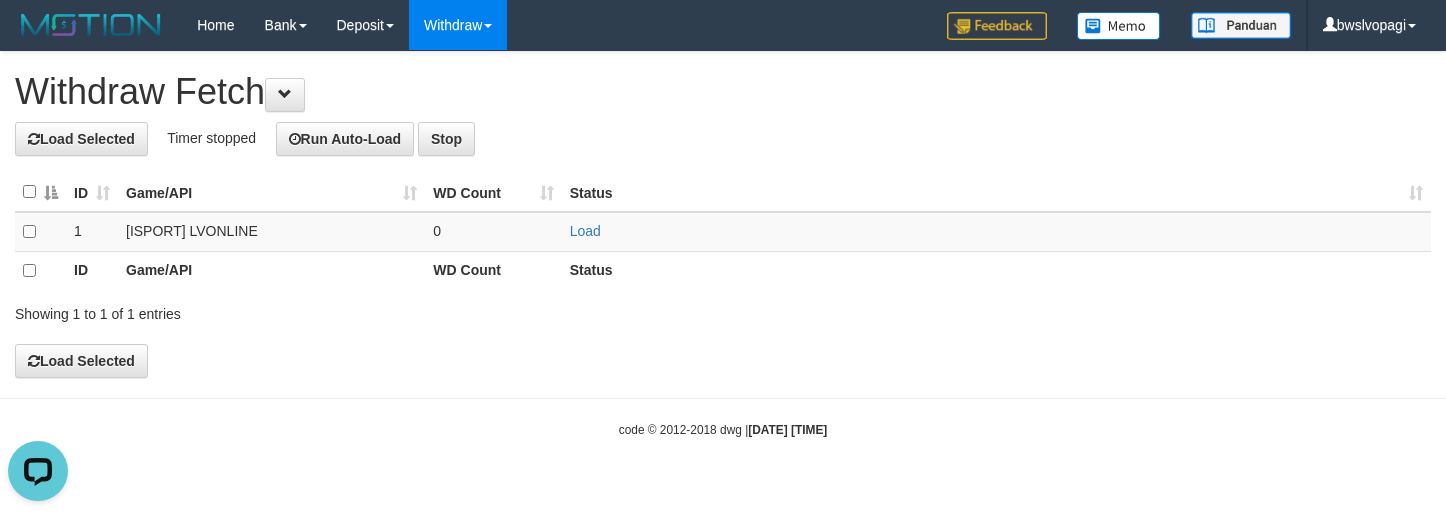 drag, startPoint x: 839, startPoint y: 102, endPoint x: 817, endPoint y: 129, distance: 34.828148 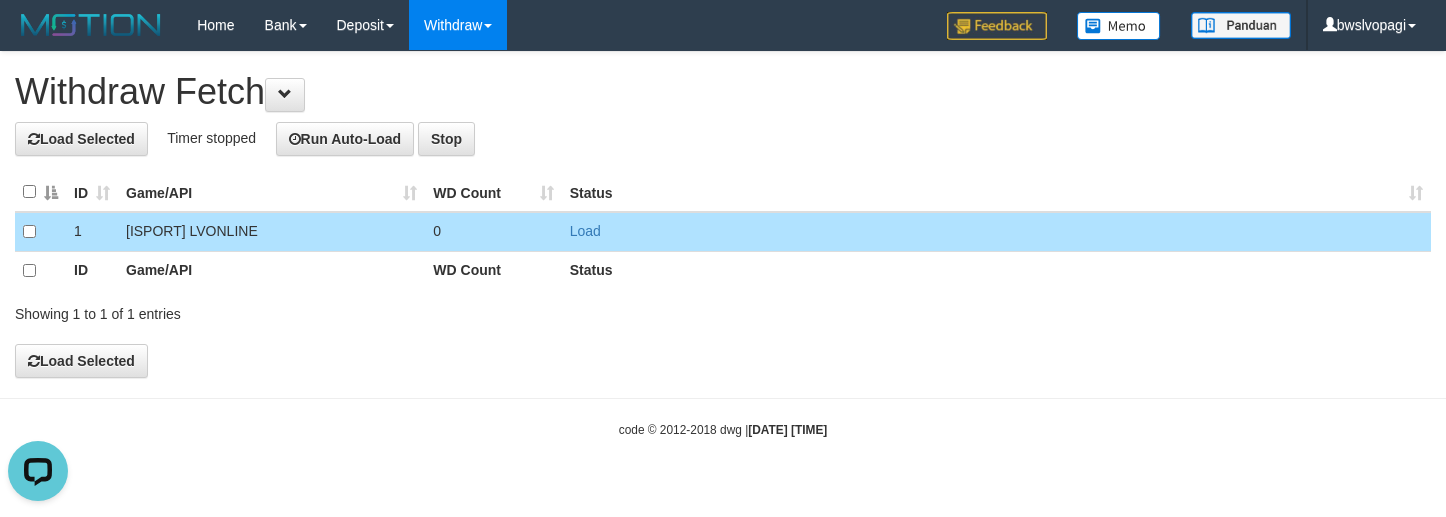 click on "[ISPORT]
LVONLINE" at bounding box center (271, 232) 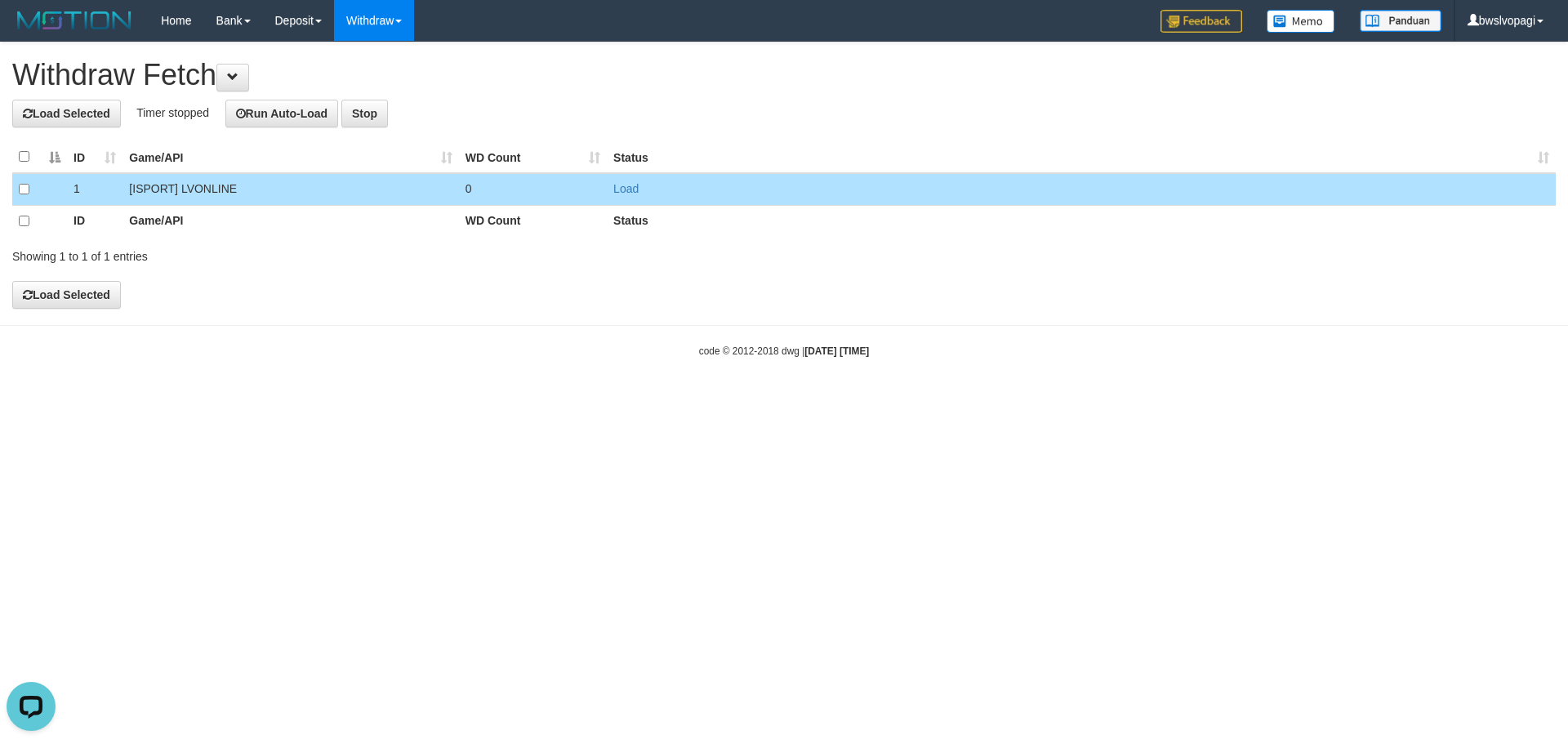 click on "Toggle navigation
Home
Bank
Account List
Load
By Website
Group
[ISPORT]													LVONLINE
Mutasi Bank
Search
Sync
Note Mutasi
Deposit
DPS Fetch
DPS List
History
PGA History
Note DPS" at bounding box center [784, 199] 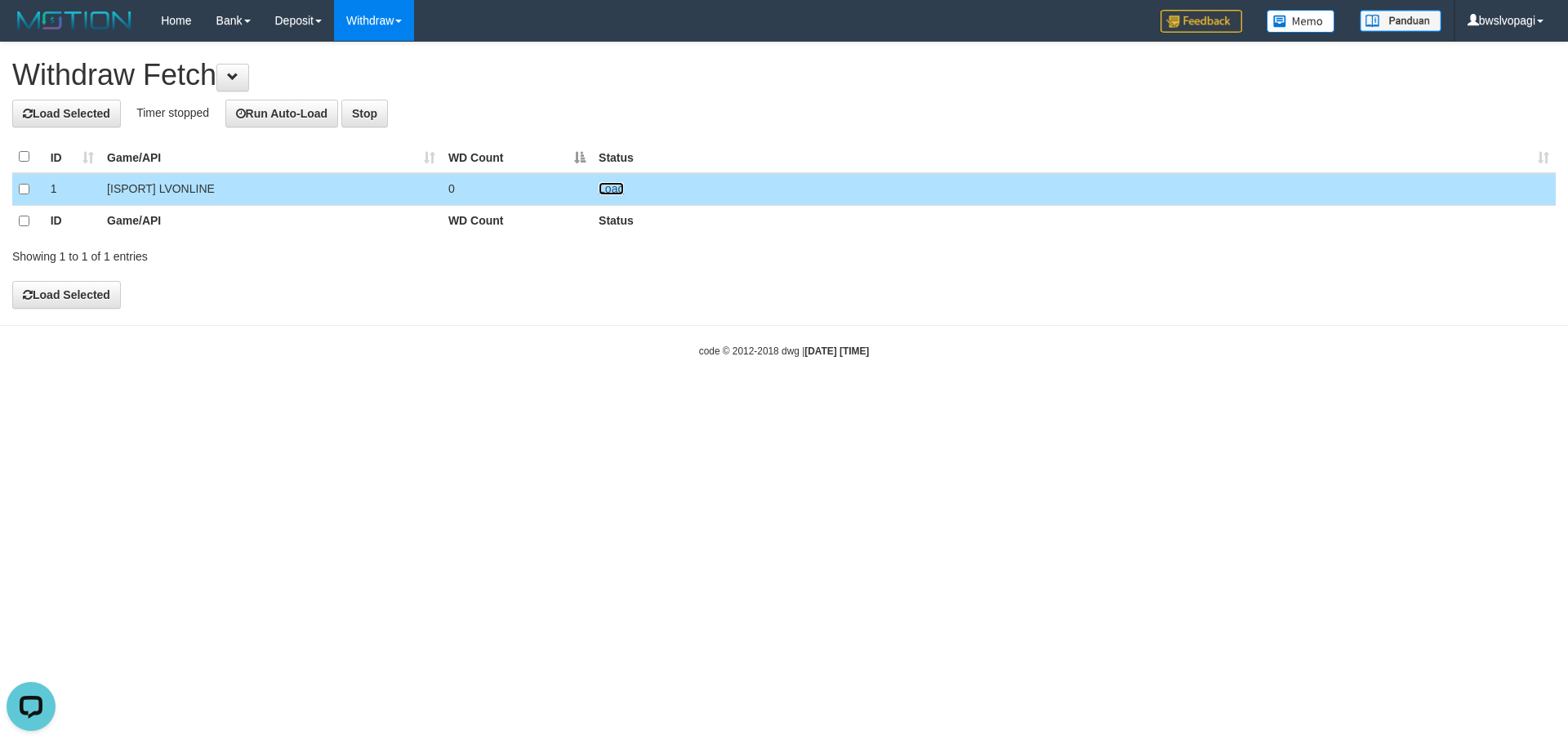 click on "Load" at bounding box center [611, 189] 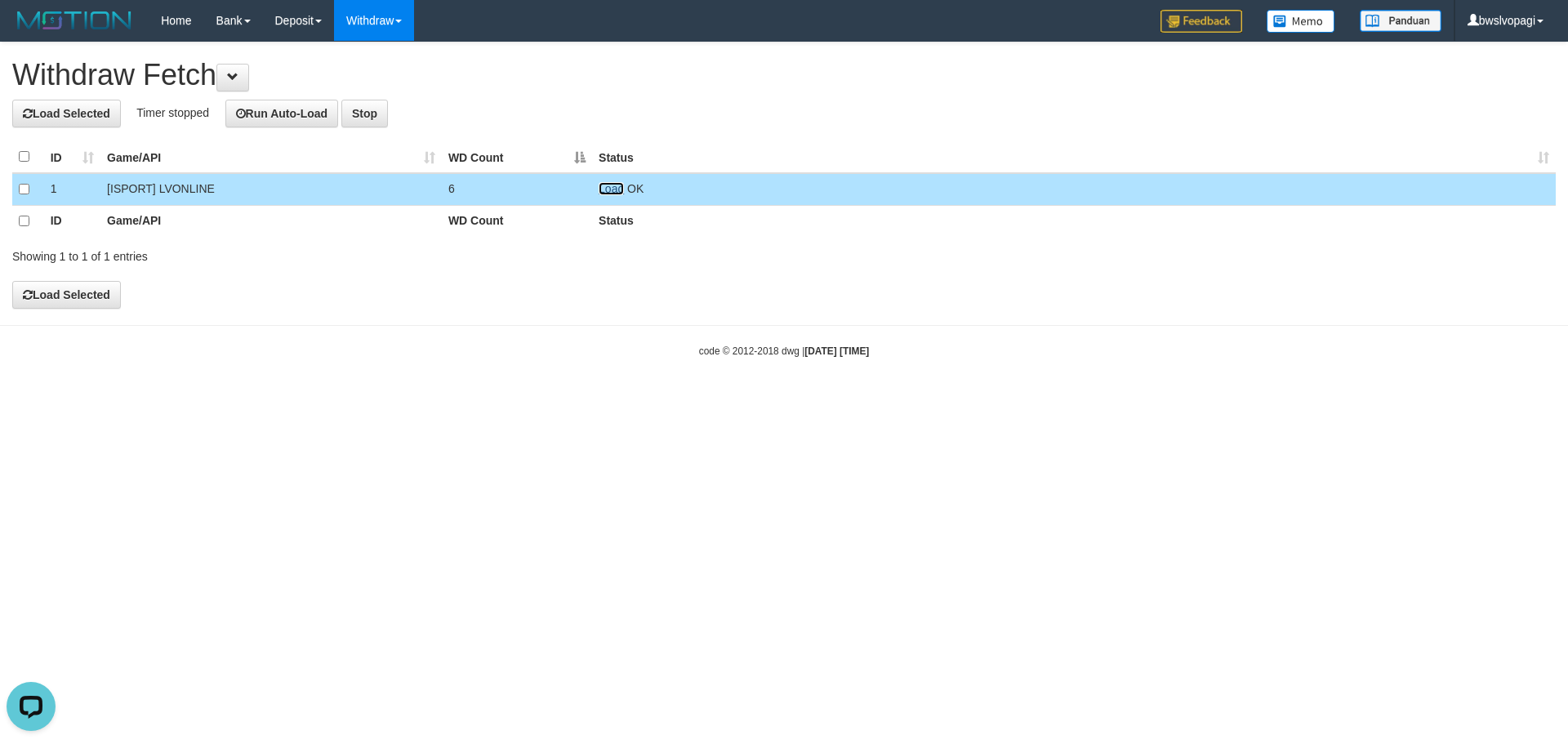 click on "Load" at bounding box center [611, 189] 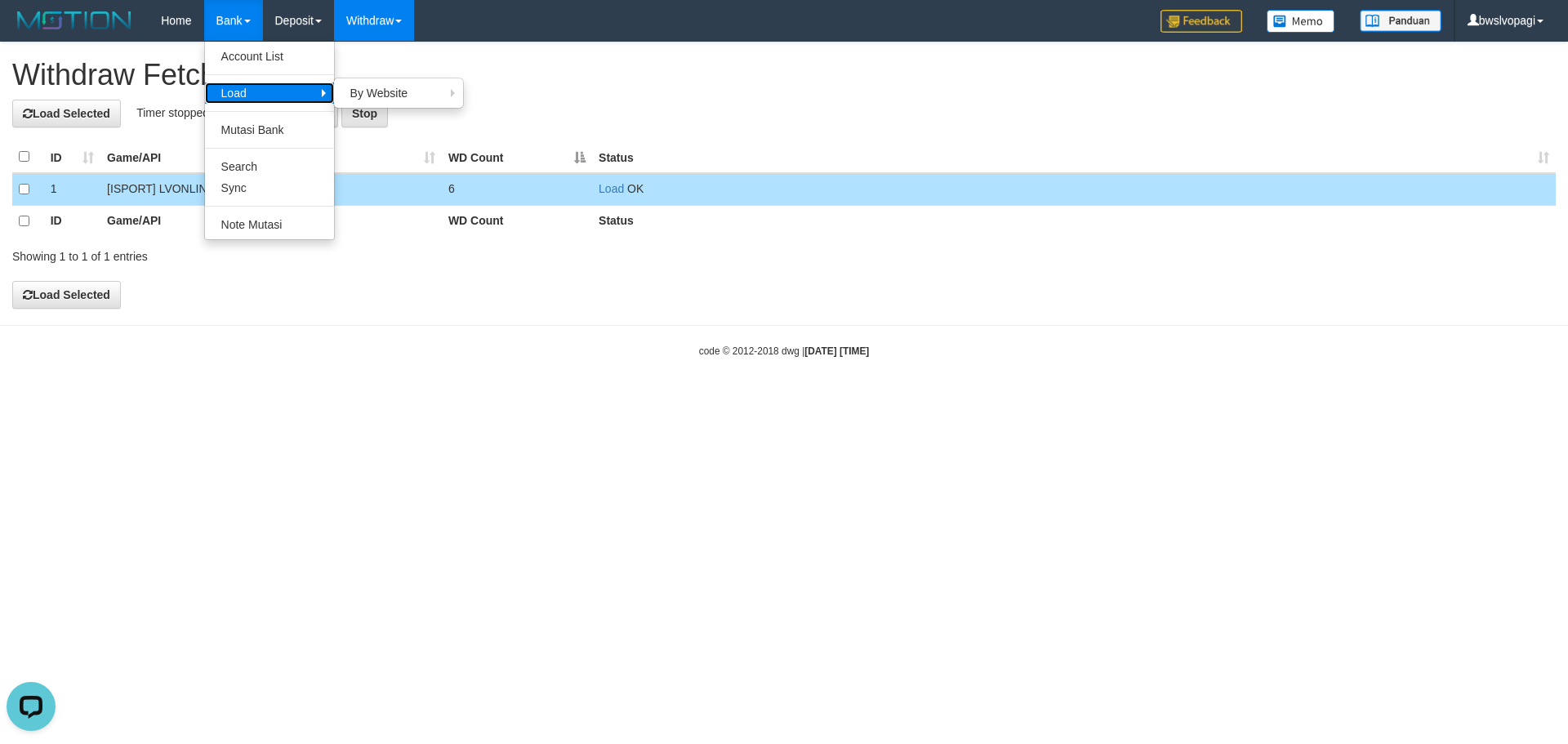 click on "Load" at bounding box center [270, 93] 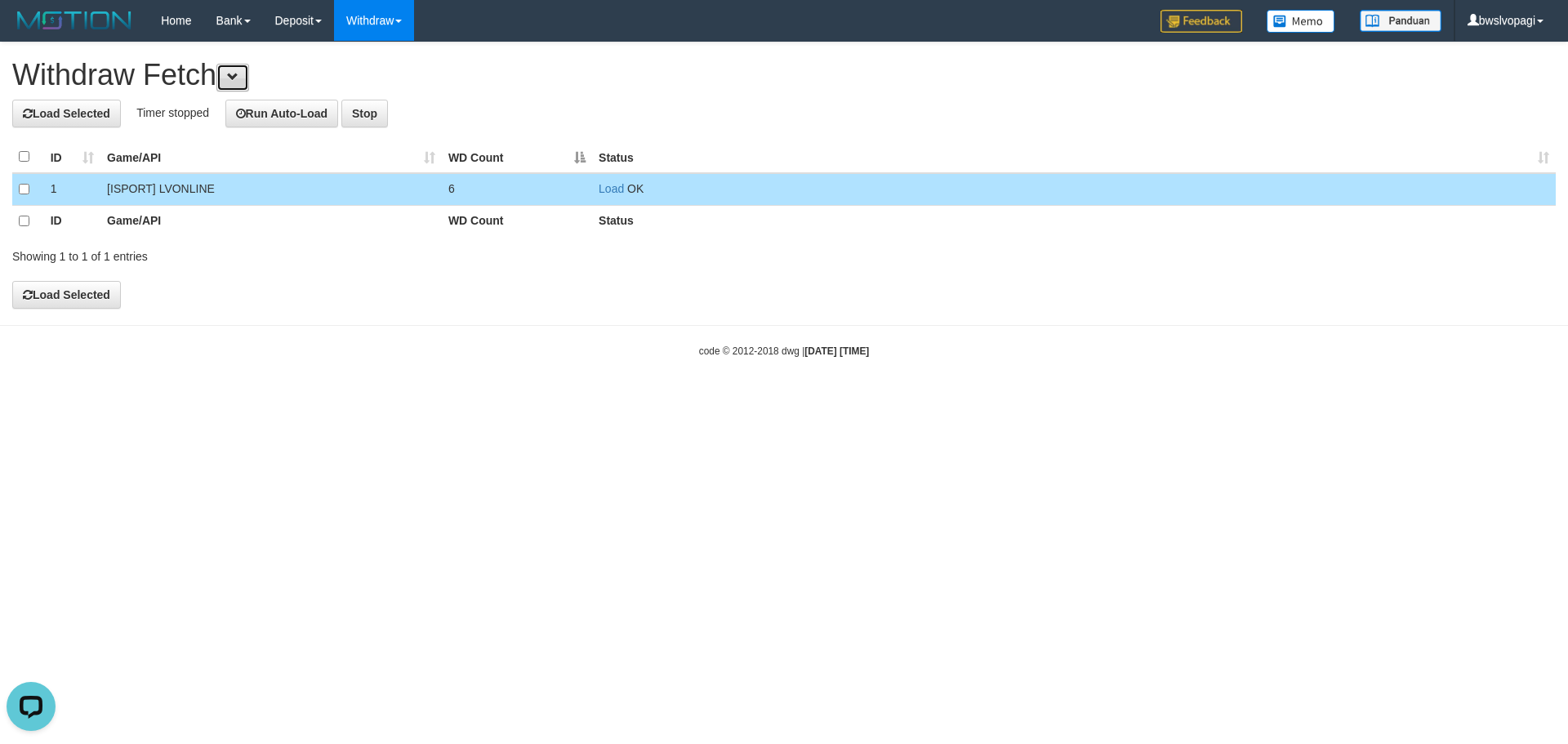 click at bounding box center [233, 77] 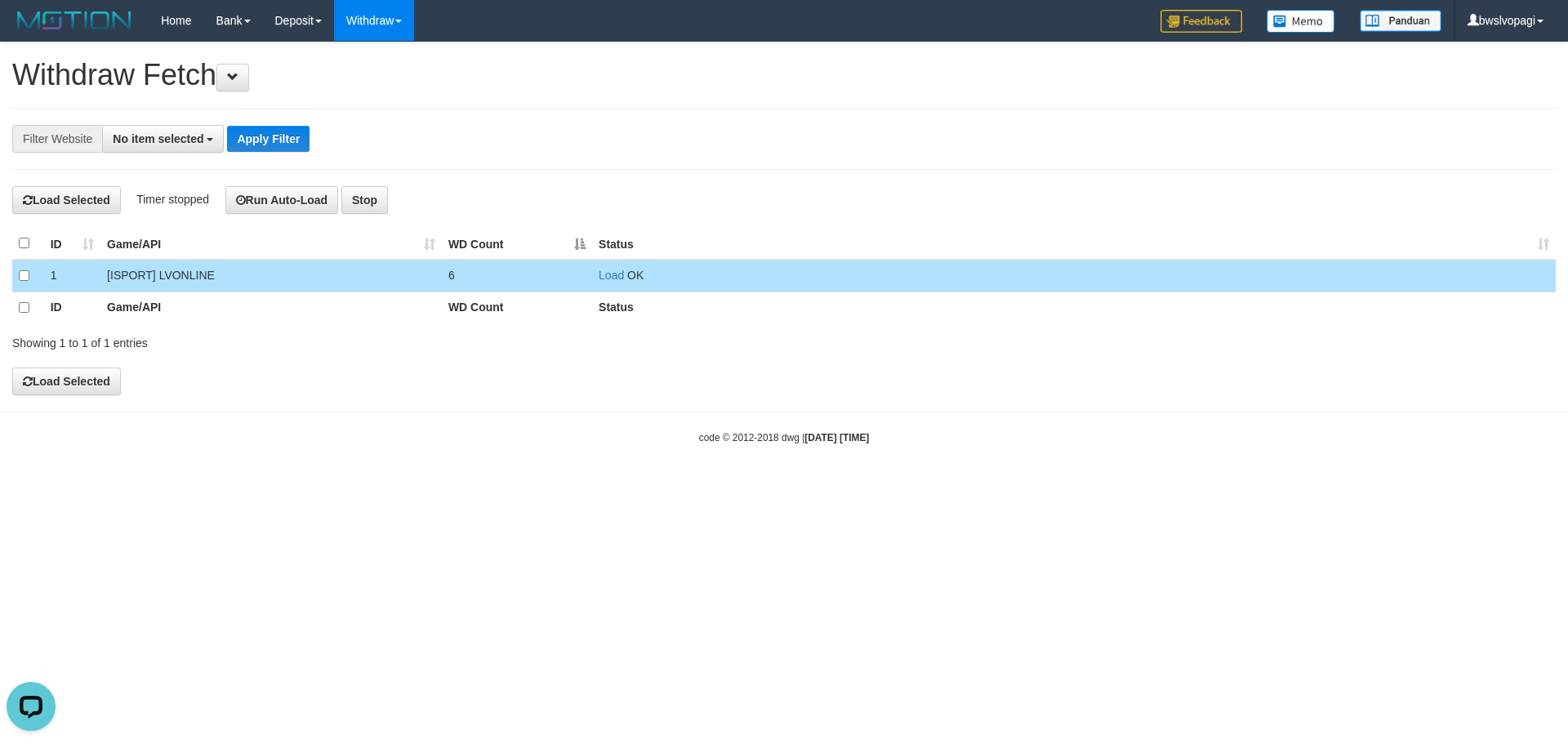 click on "Toggle navigation
Home
Bank
Account List
Load
By Website
Group
[ISPORT]													LVONLINE
Mutasi Bank
Search
Sync
Note Mutasi
Deposit
DPS Fetch
DPS List
History
PGA History
Note DPS" at bounding box center [784, 243] 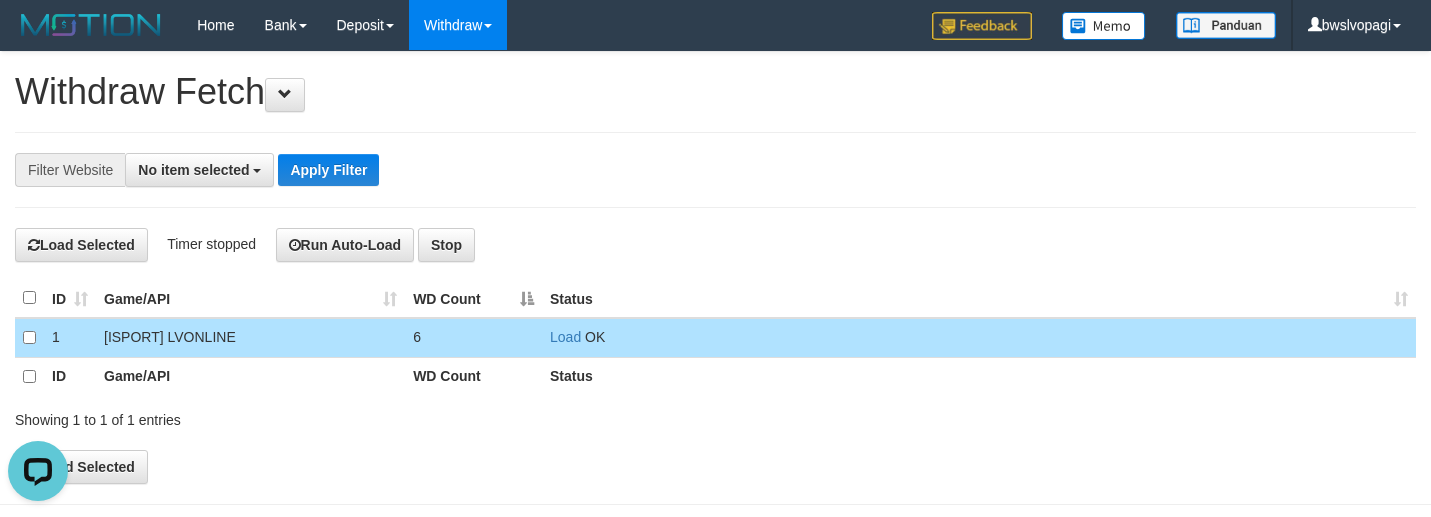 drag, startPoint x: 822, startPoint y: 93, endPoint x: 795, endPoint y: 116, distance: 35.468296 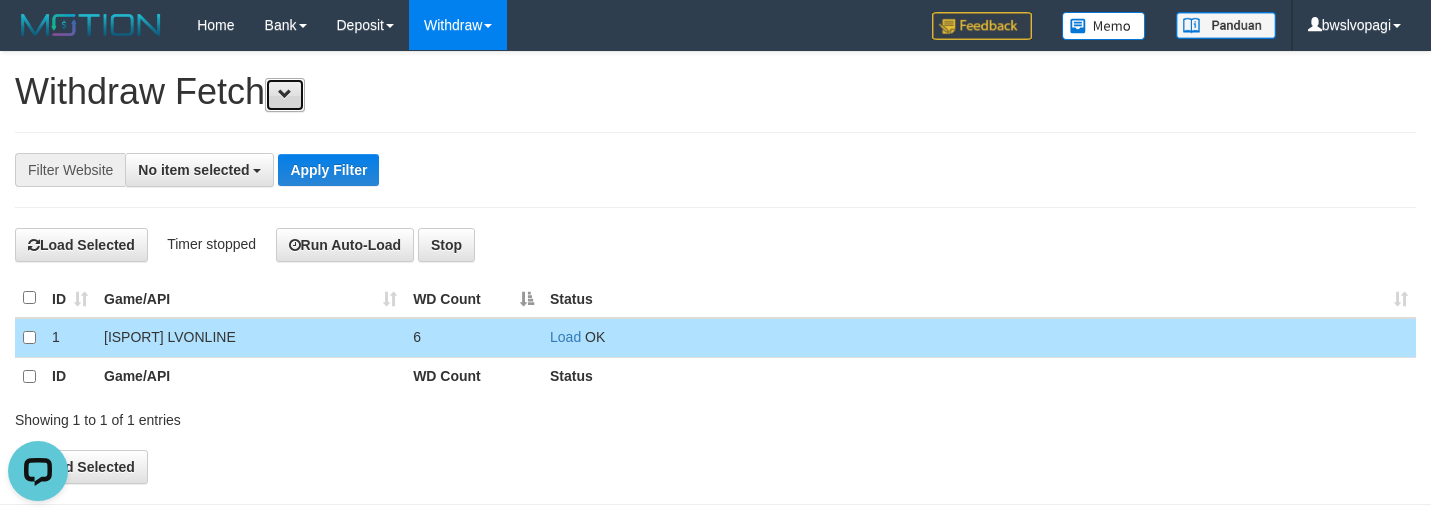 click at bounding box center [285, 94] 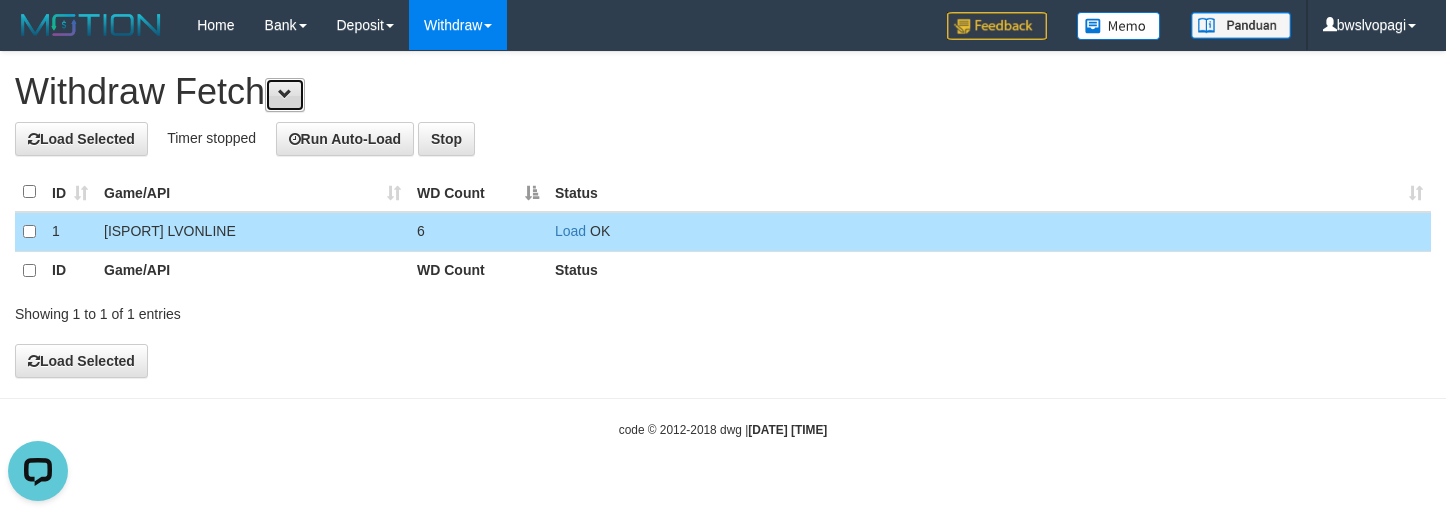 click at bounding box center (285, 94) 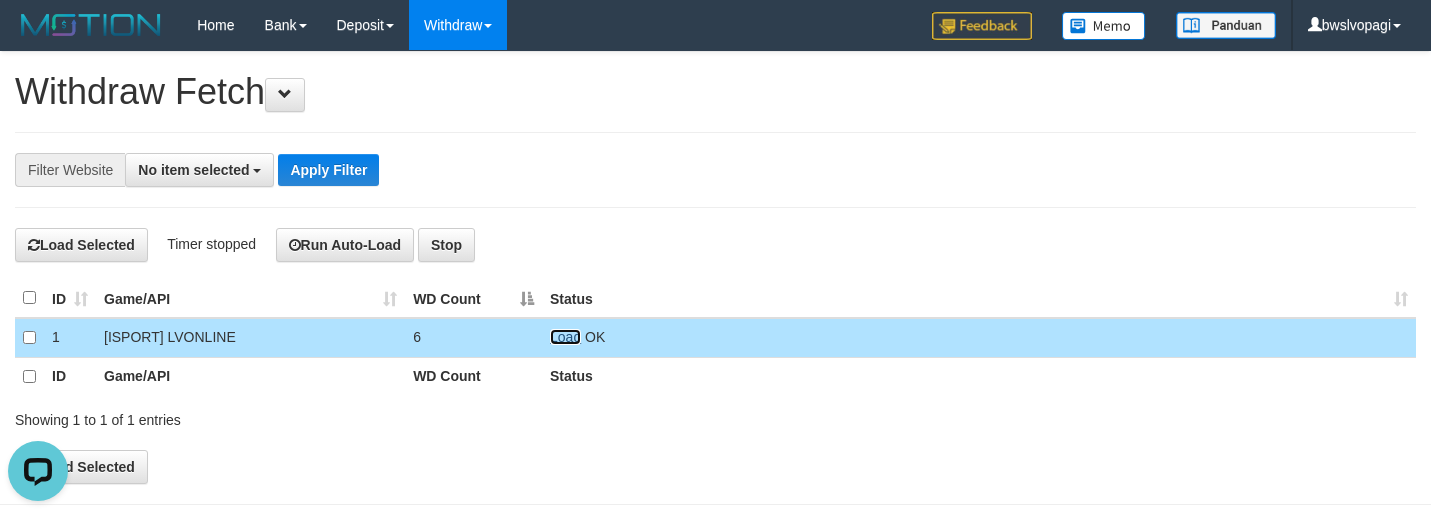 click on "Load" at bounding box center (565, 337) 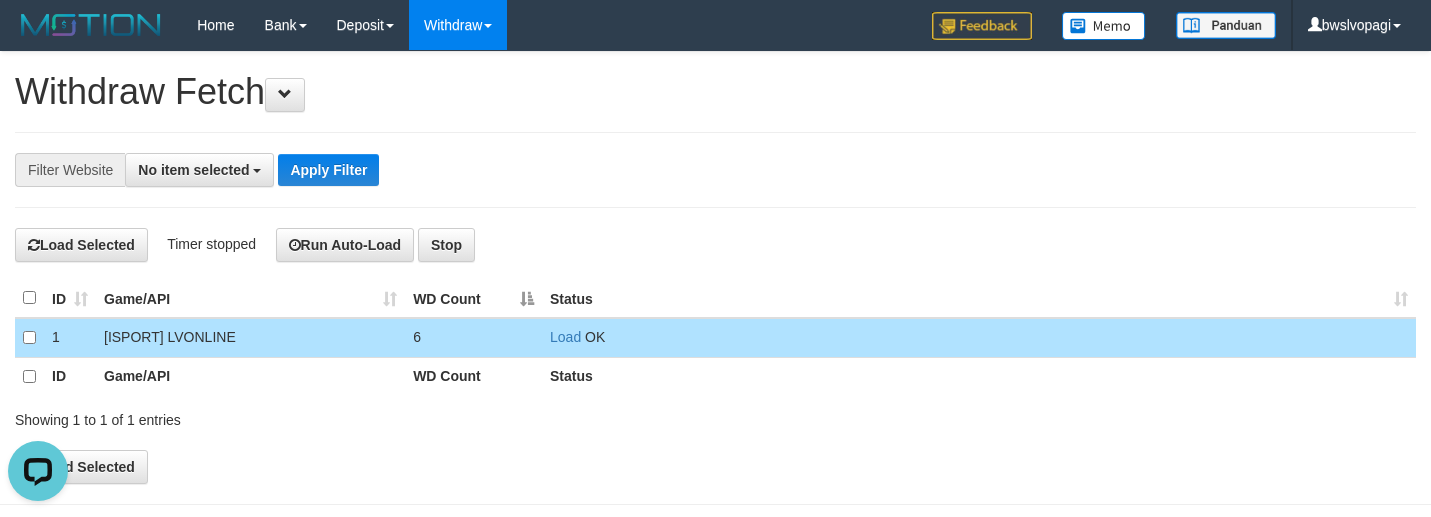 click on "Load Selected
Timer stopped
Run Auto-Load
Stop" at bounding box center [715, 245] 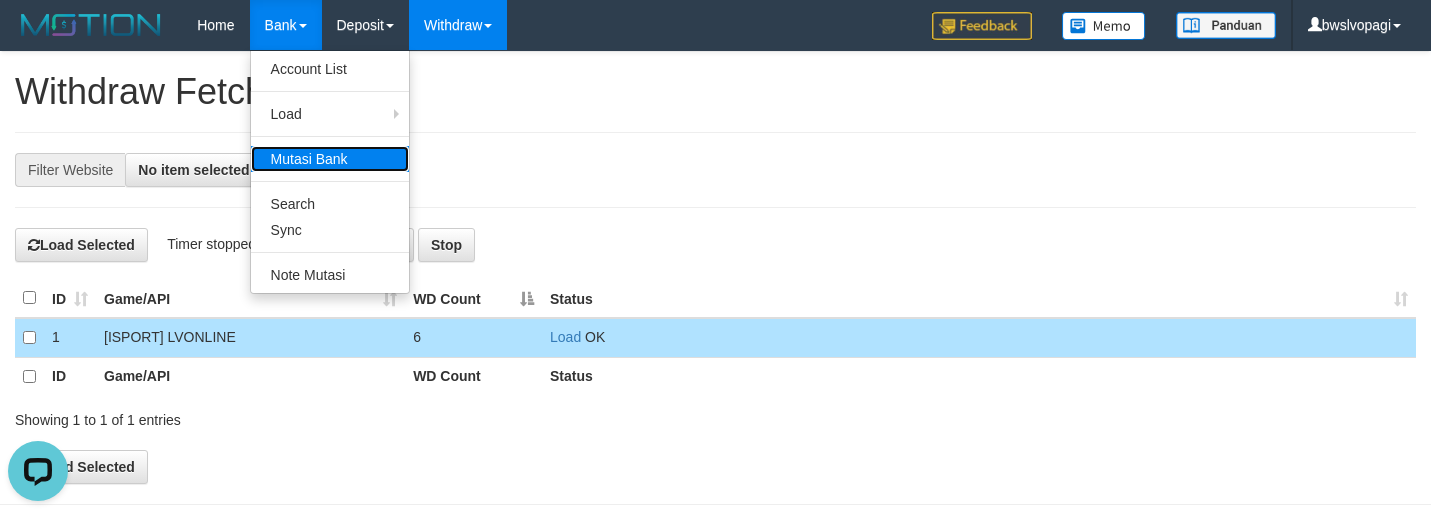 click on "Mutasi Bank" at bounding box center [330, 159] 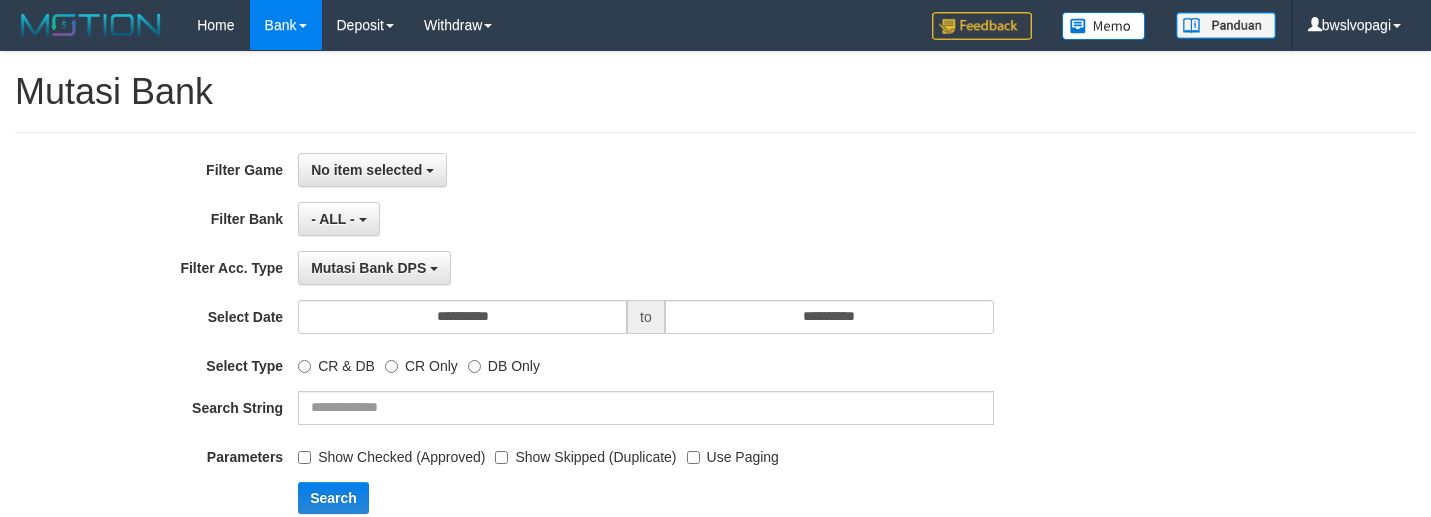 select 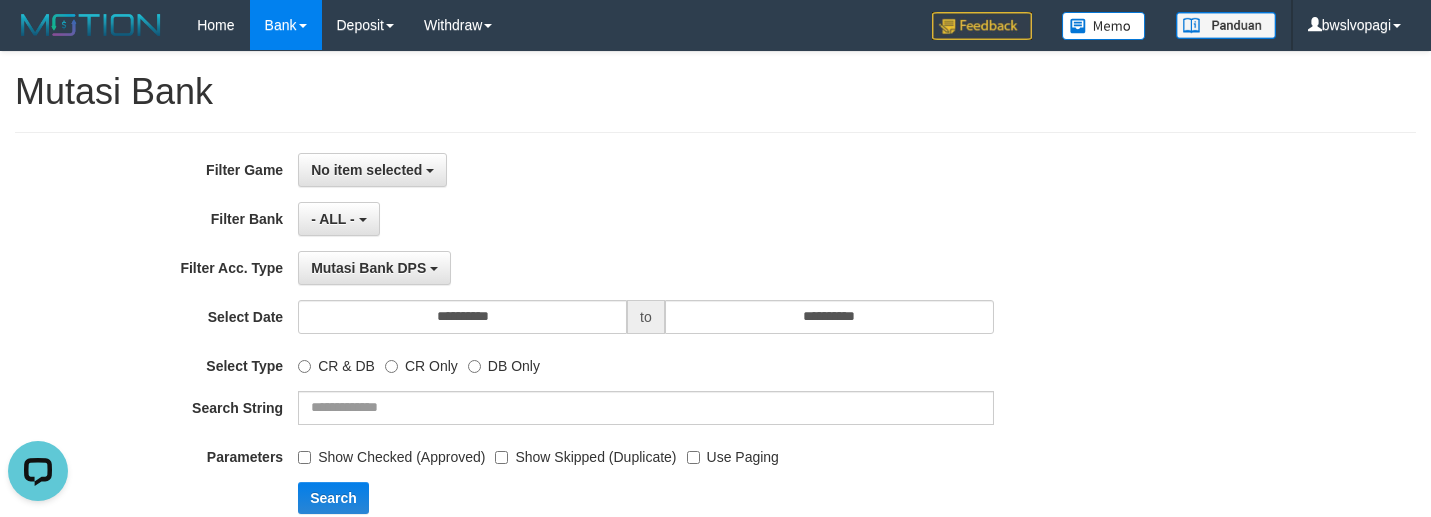 scroll, scrollTop: 0, scrollLeft: 0, axis: both 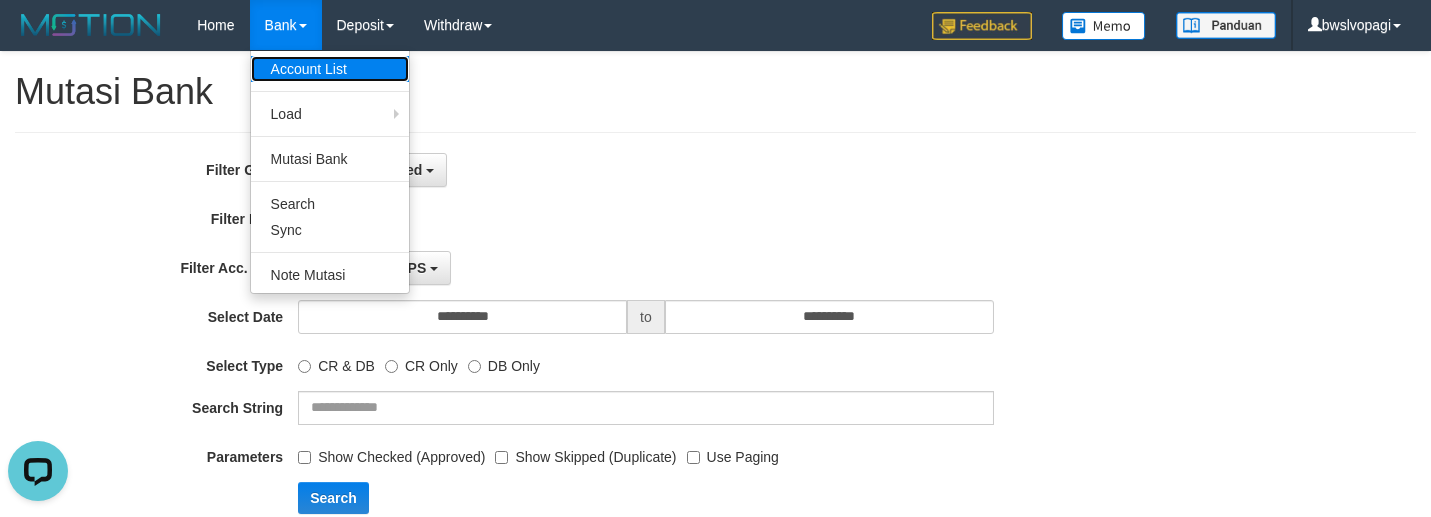 click on "Account List" at bounding box center (330, 69) 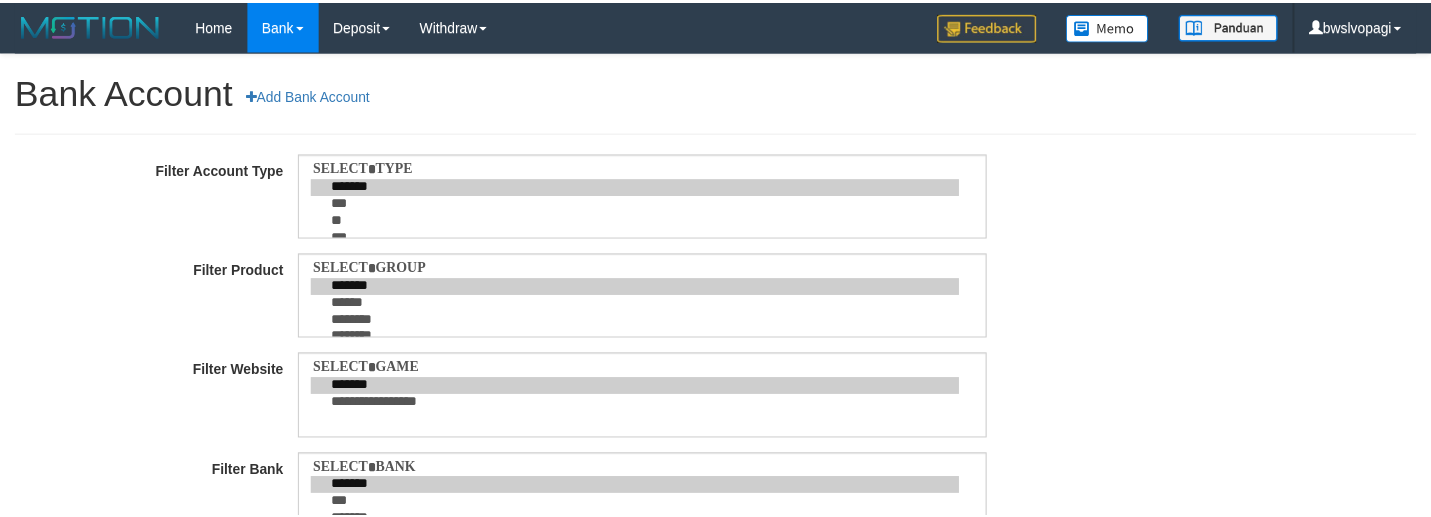 scroll, scrollTop: 0, scrollLeft: 0, axis: both 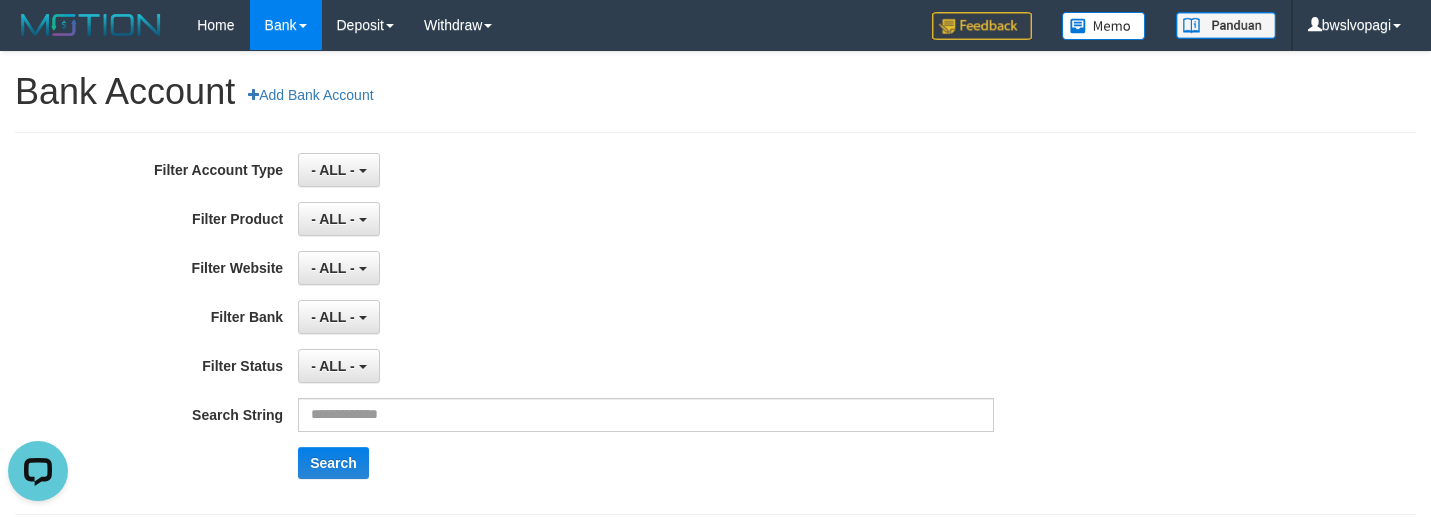 click on "**********" at bounding box center (715, 293) 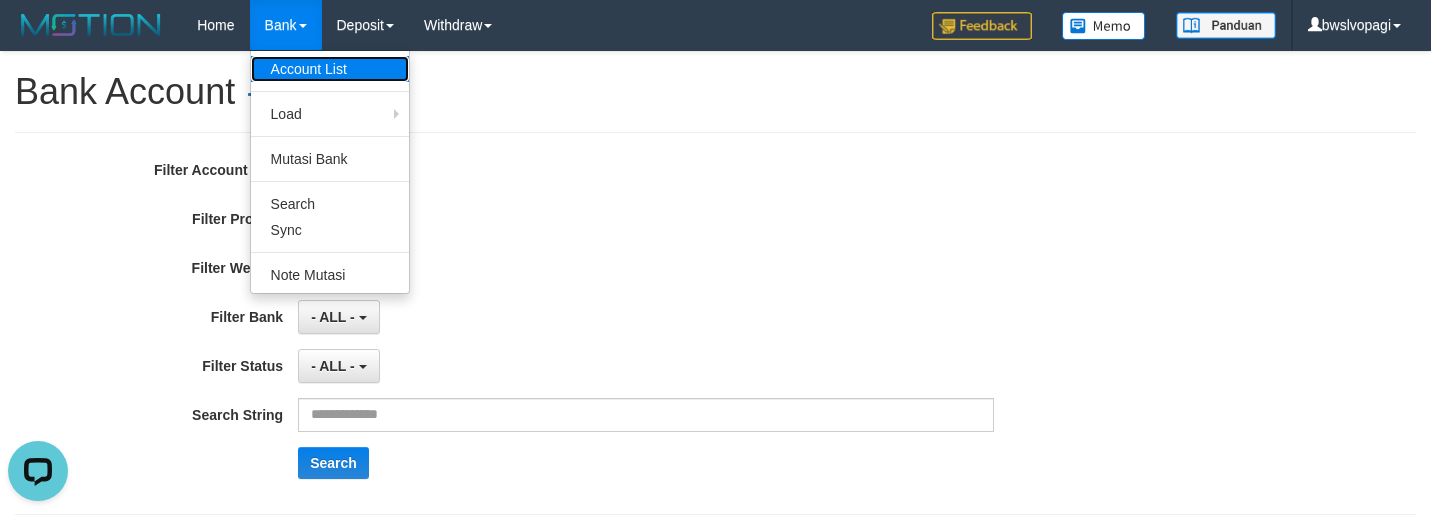 click on "Account List" at bounding box center (330, 69) 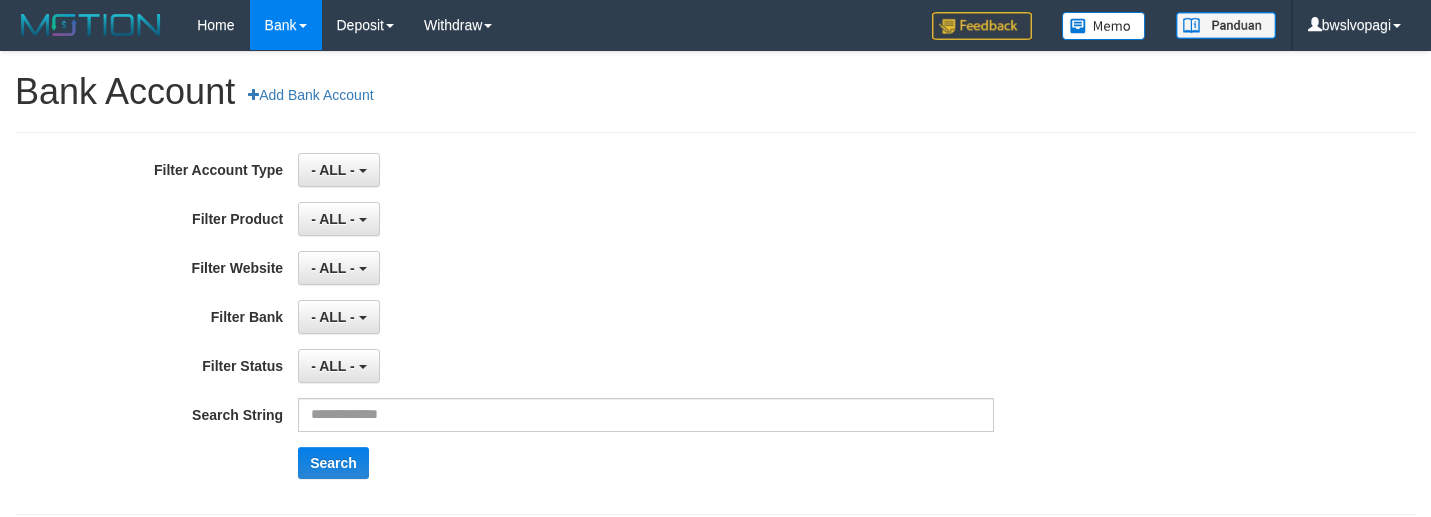 scroll, scrollTop: 0, scrollLeft: 0, axis: both 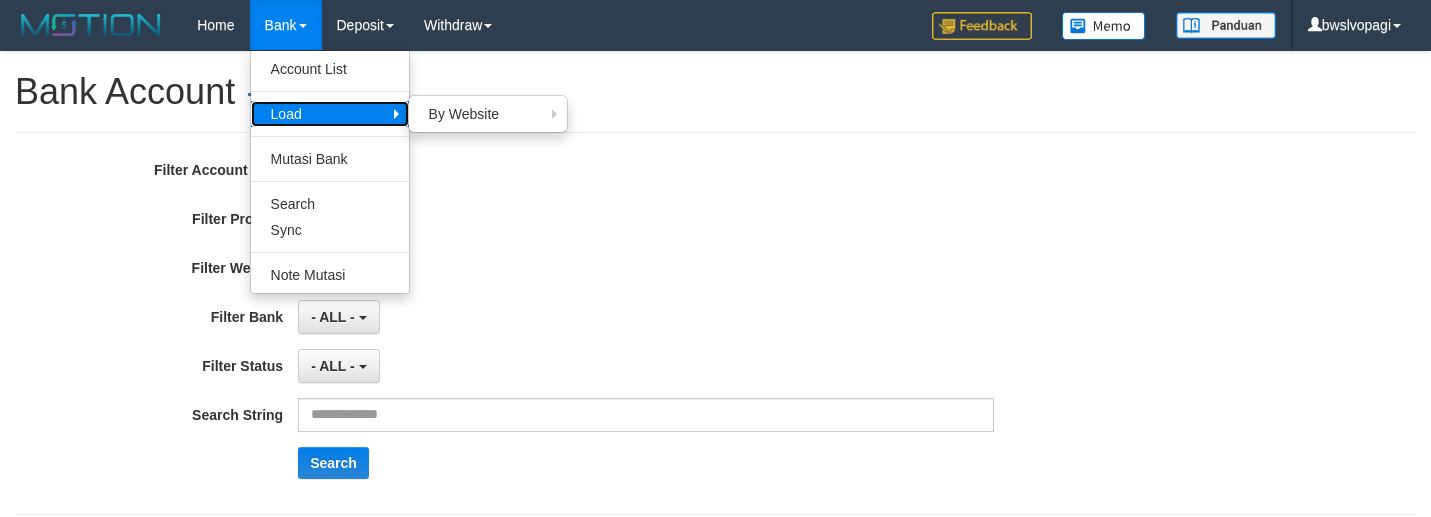click on "Load" at bounding box center [330, 114] 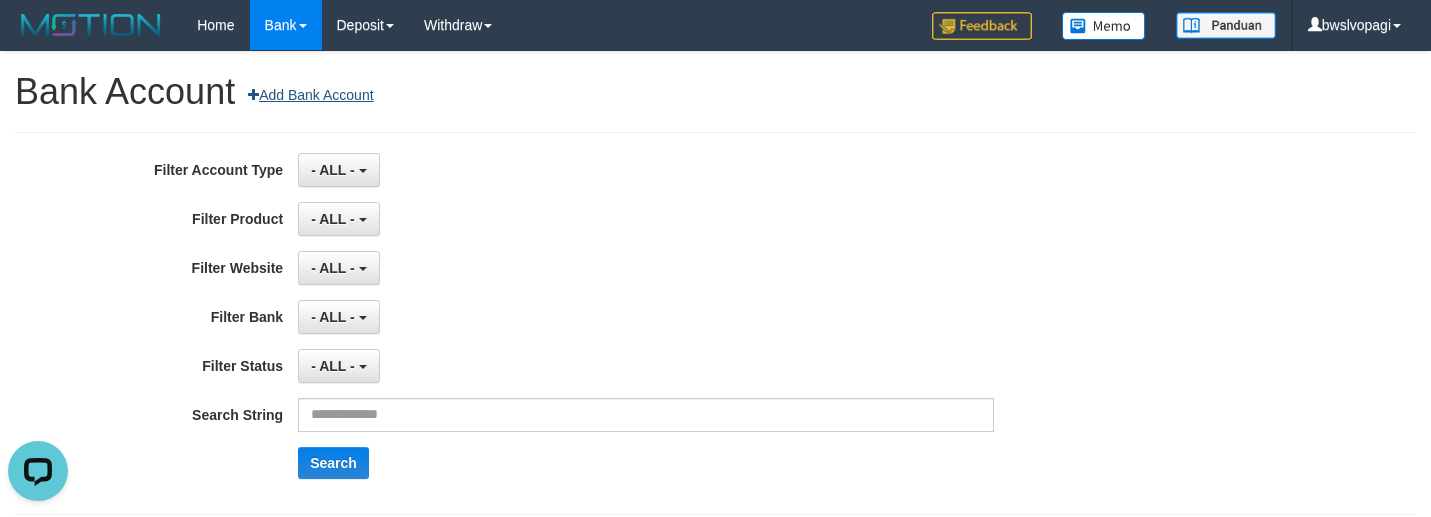 scroll, scrollTop: 0, scrollLeft: 0, axis: both 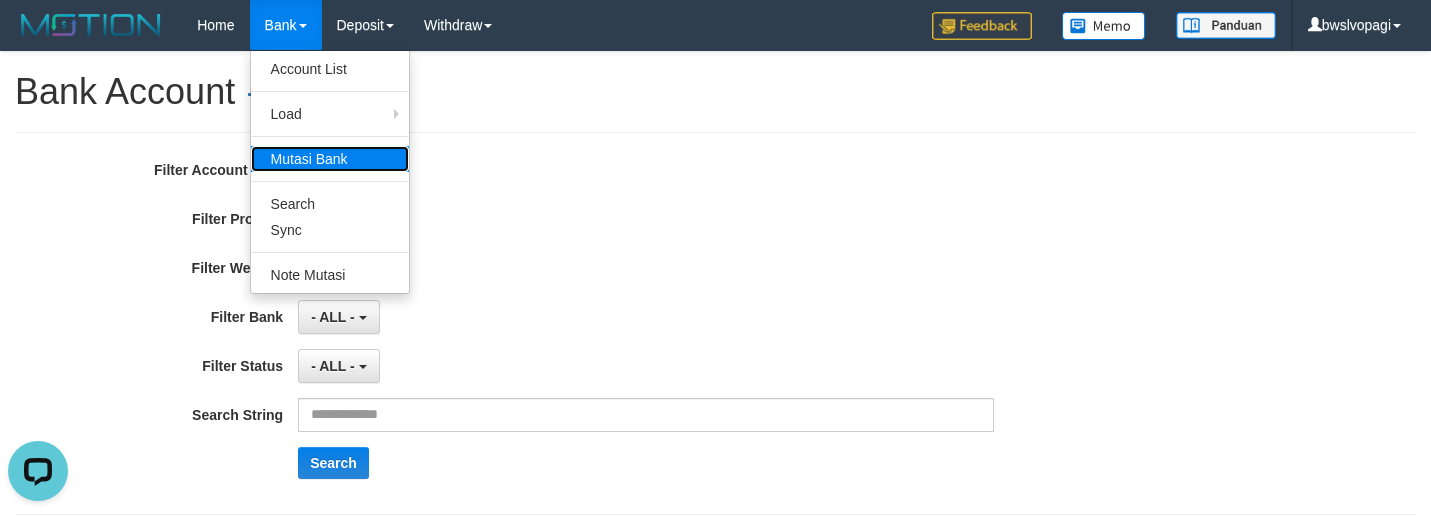 click on "Mutasi Bank" at bounding box center (330, 159) 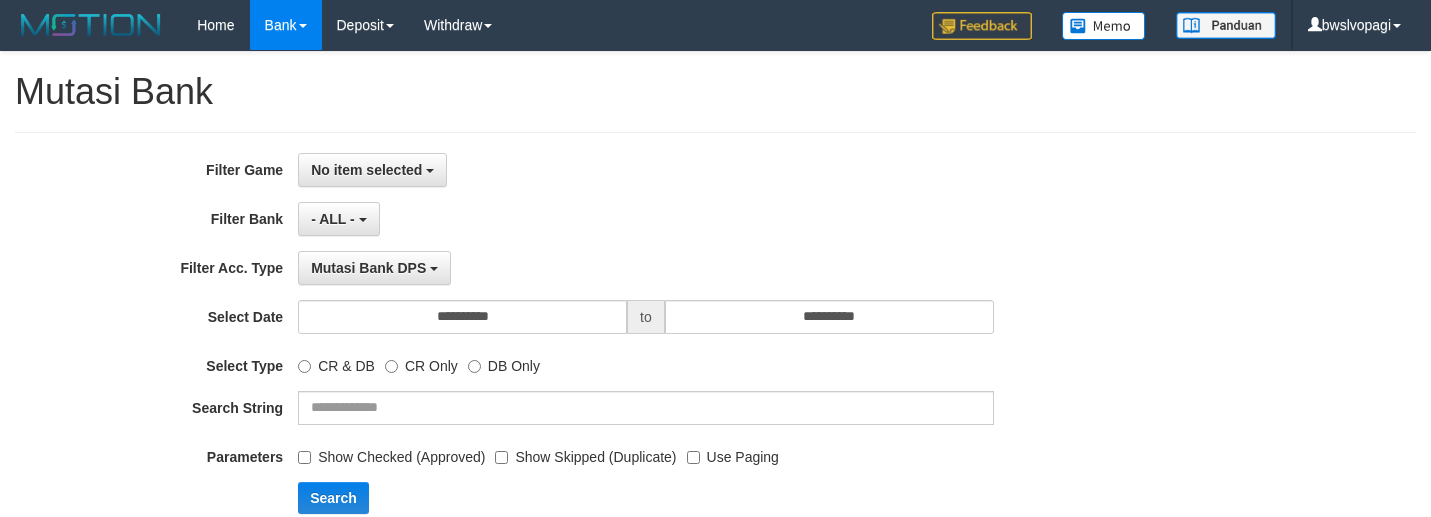 select 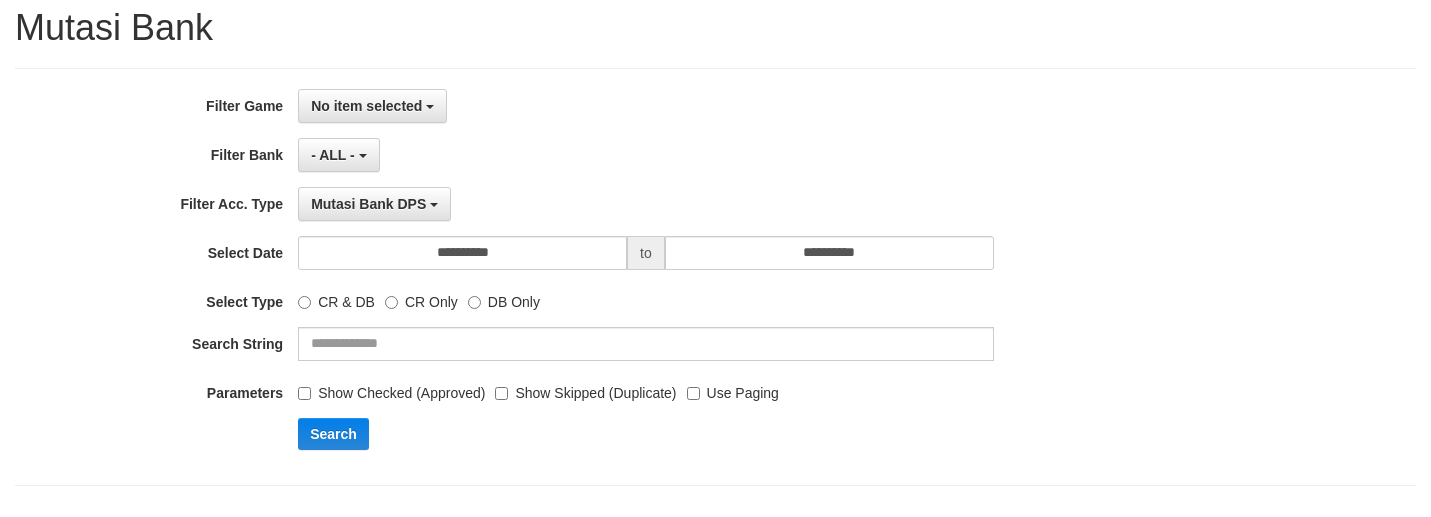scroll, scrollTop: 100, scrollLeft: 0, axis: vertical 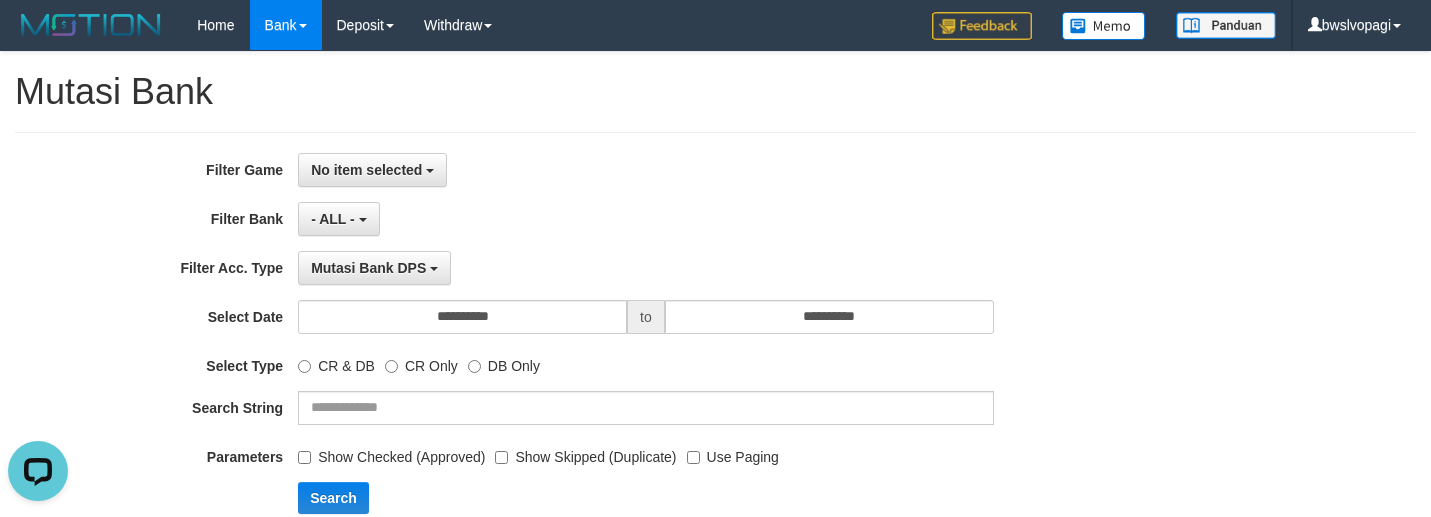 click on "No item selected    SELECT ALL  SELECT GAME
[ISPORT] LVONLINE" at bounding box center [646, 170] 